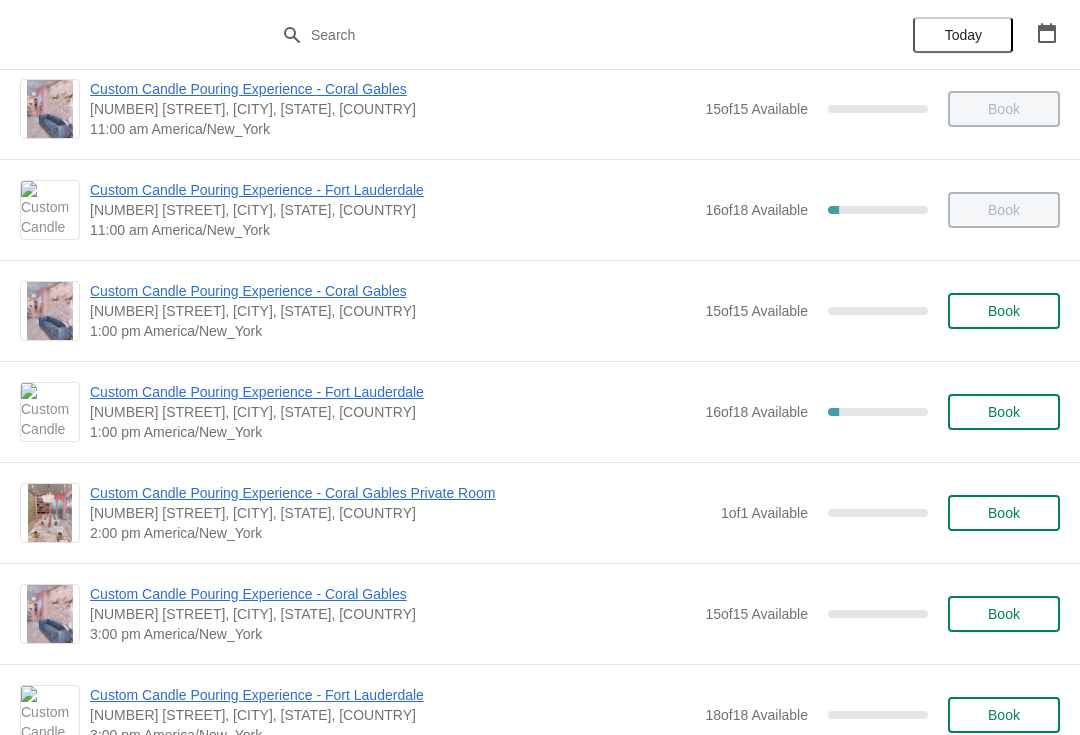 scroll, scrollTop: 217, scrollLeft: 0, axis: vertical 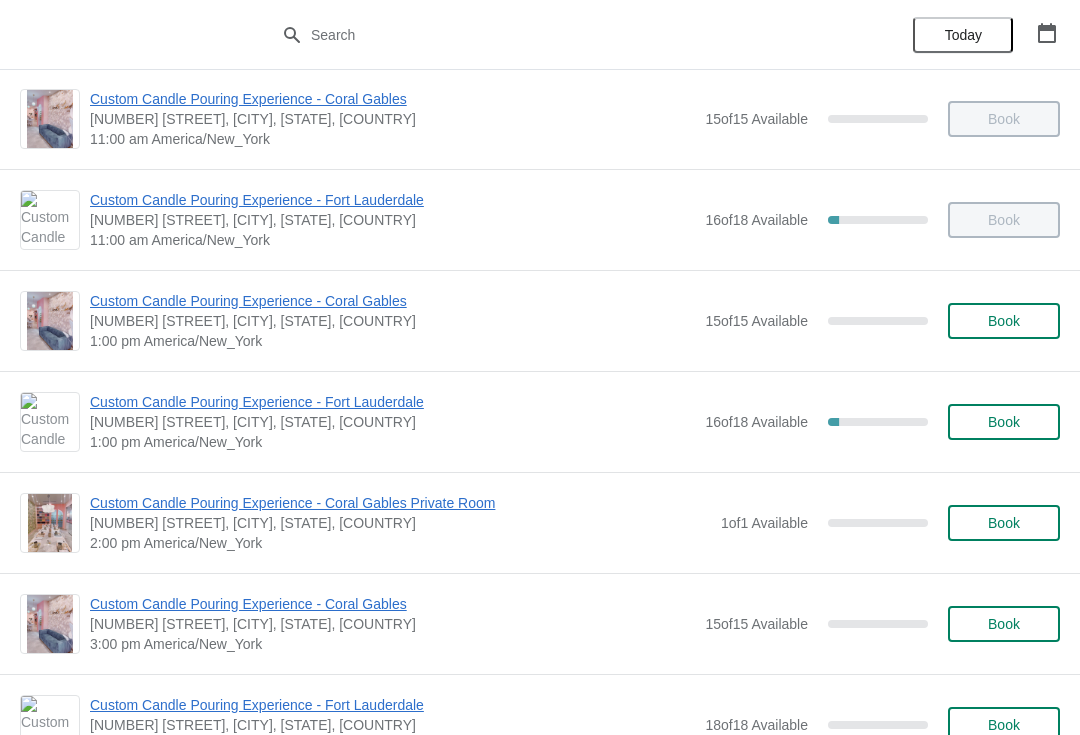 click on "Custom Candle Pouring Experience -  Fort Lauderdale" at bounding box center [392, 402] 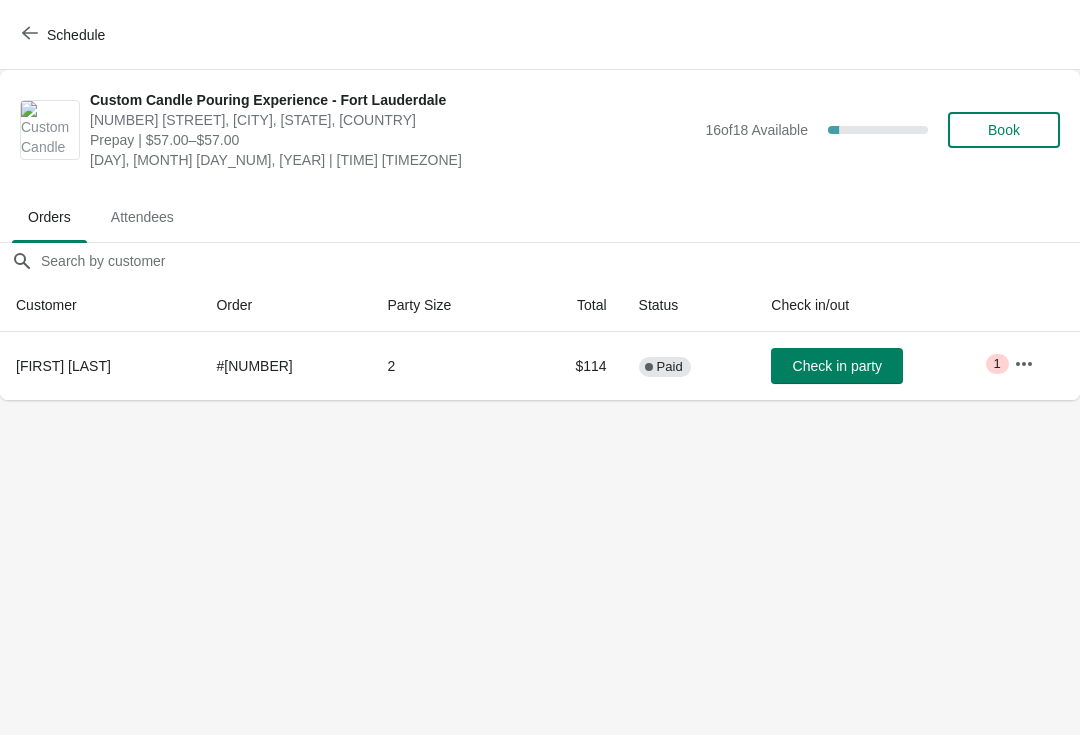 click on "Check in party" at bounding box center (837, 366) 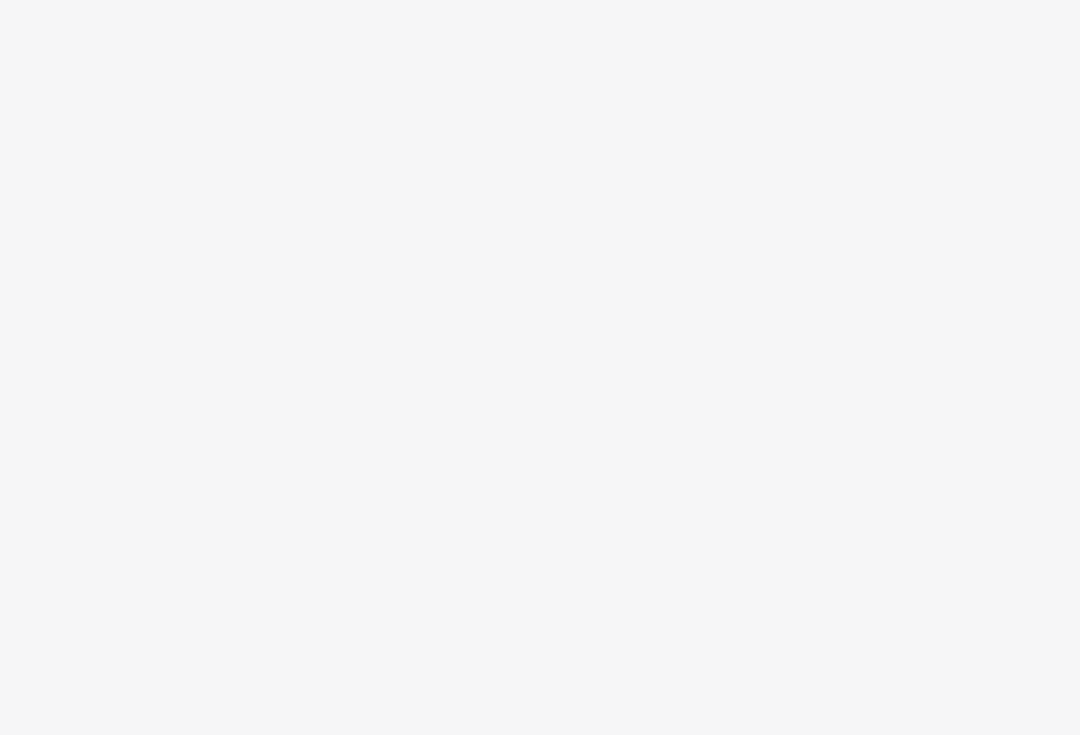 scroll, scrollTop: 0, scrollLeft: 0, axis: both 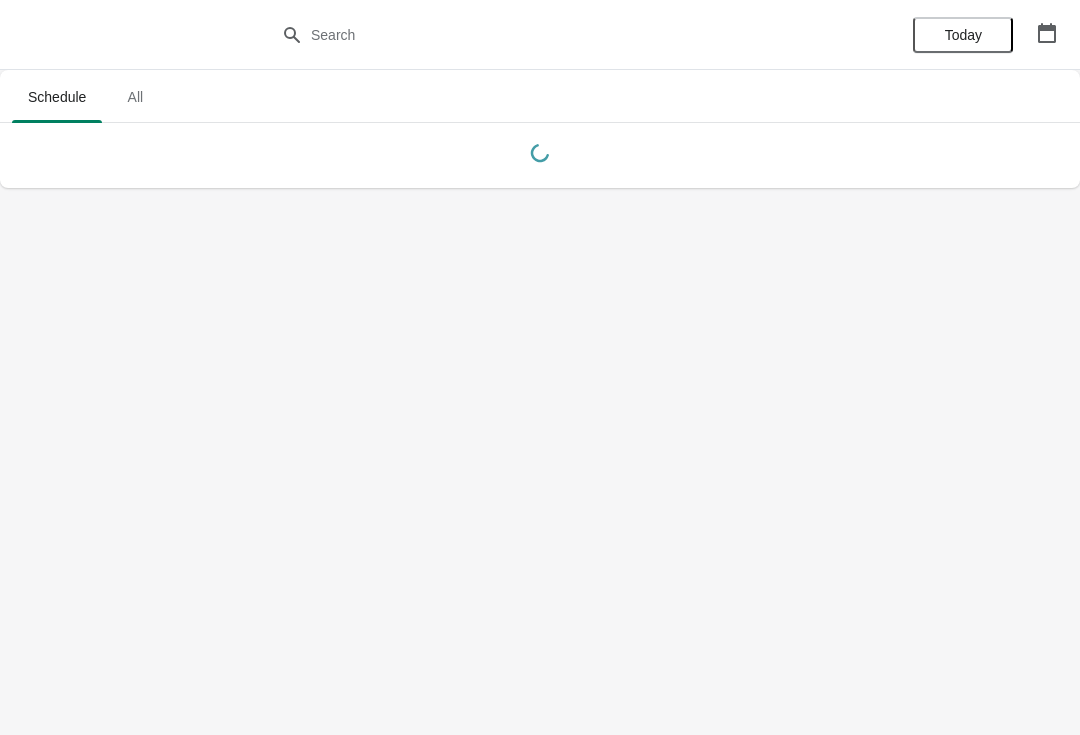 click 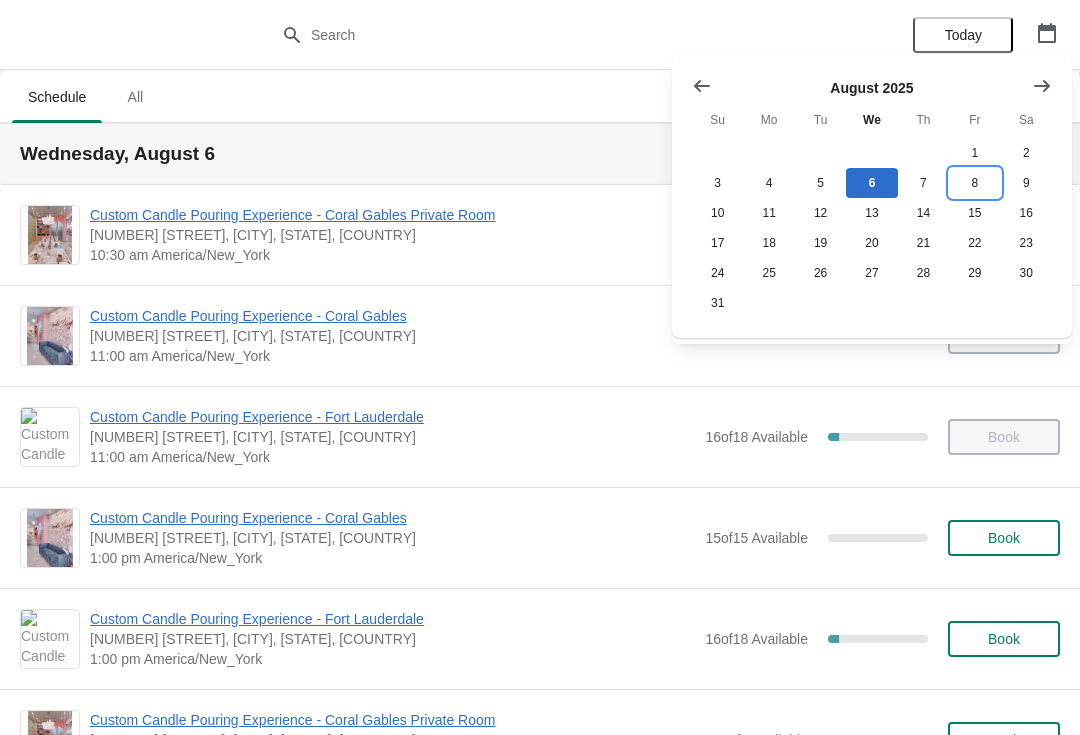 click on "8" at bounding box center [974, 183] 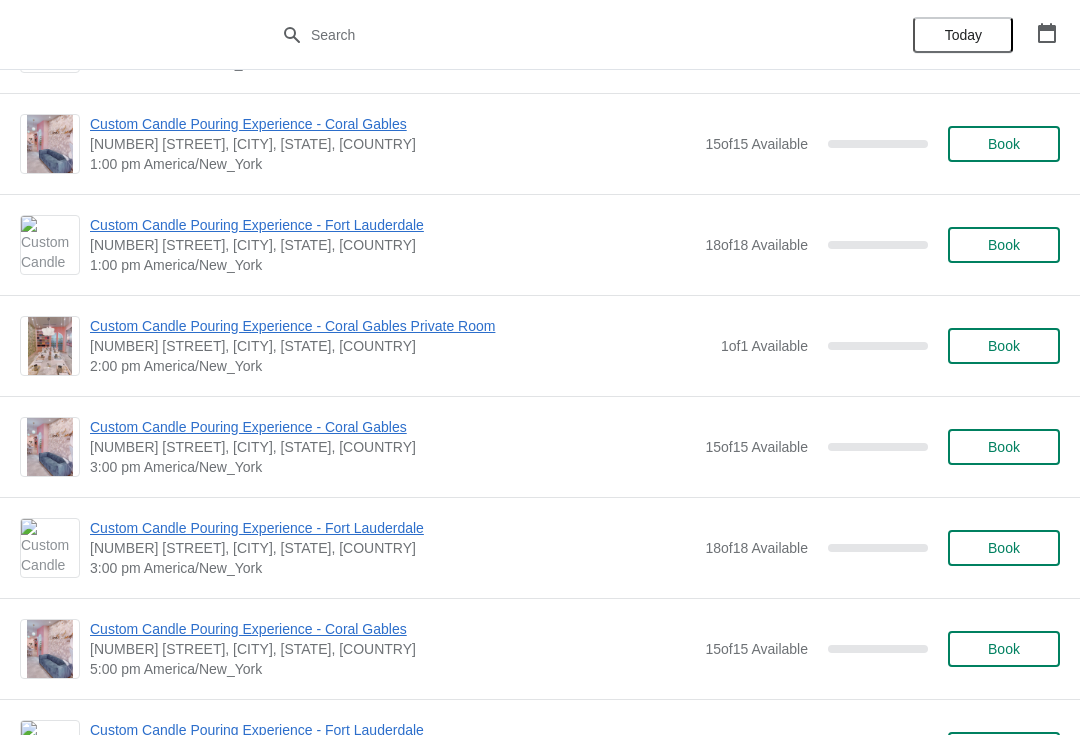 scroll, scrollTop: 397, scrollLeft: 0, axis: vertical 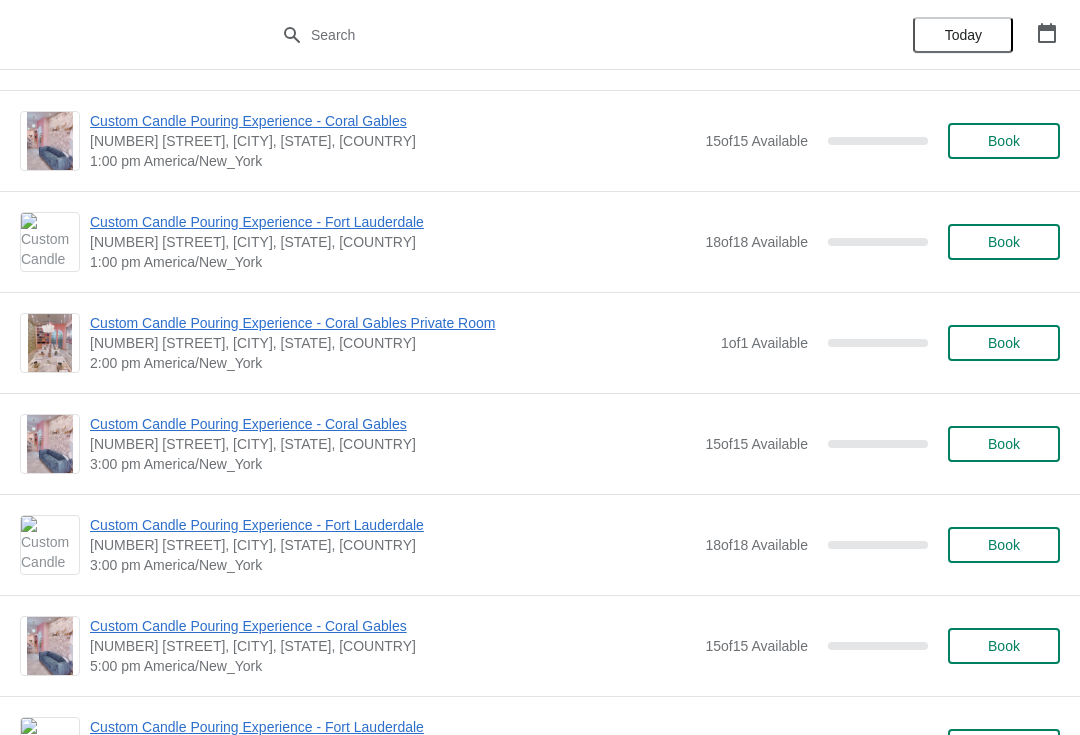 click on "Custom Candle Pouring Experience -  Fort Lauderdale" at bounding box center (392, 525) 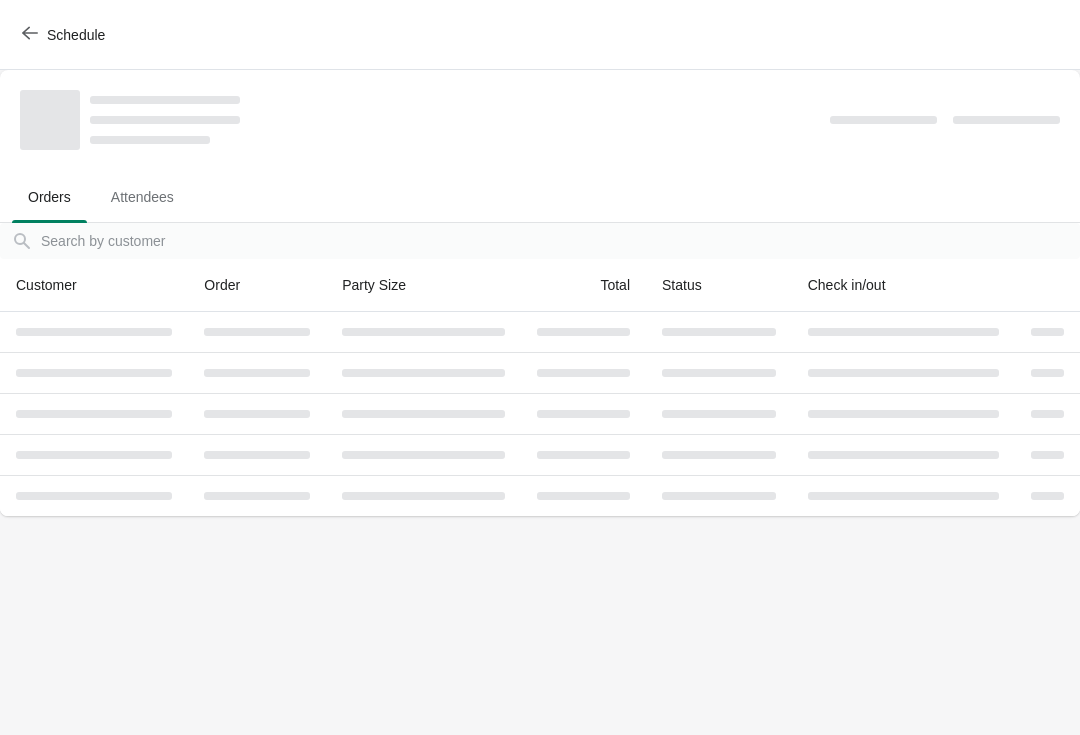 scroll, scrollTop: 0, scrollLeft: 0, axis: both 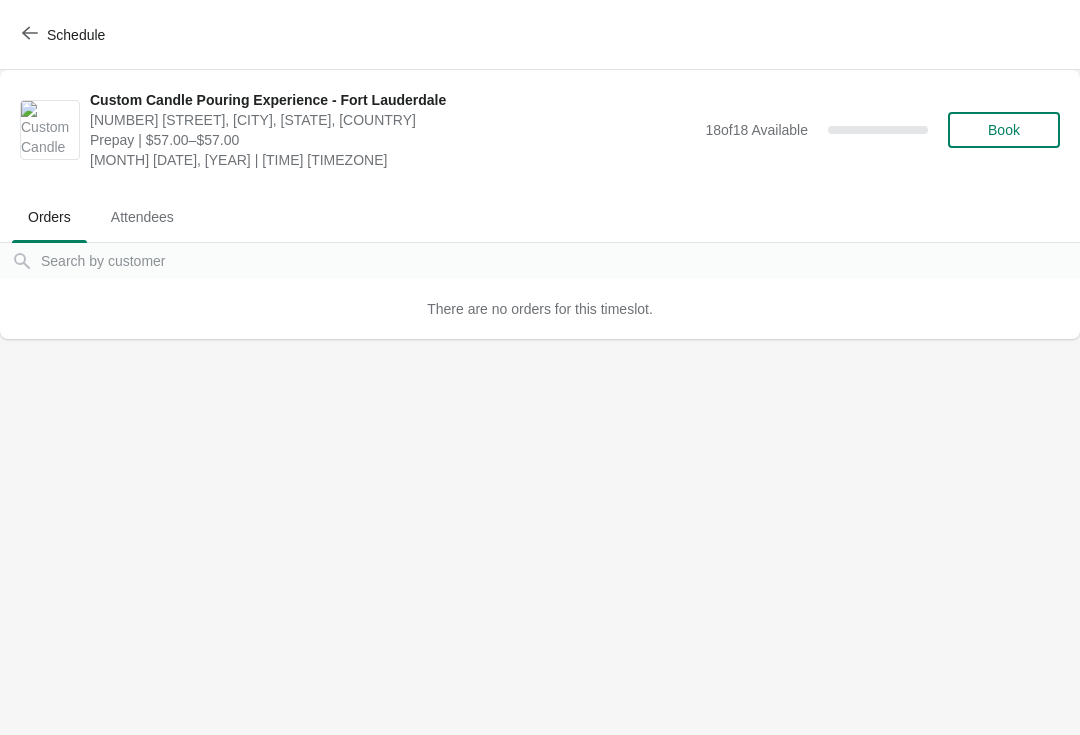 click on "Book" at bounding box center (1004, 130) 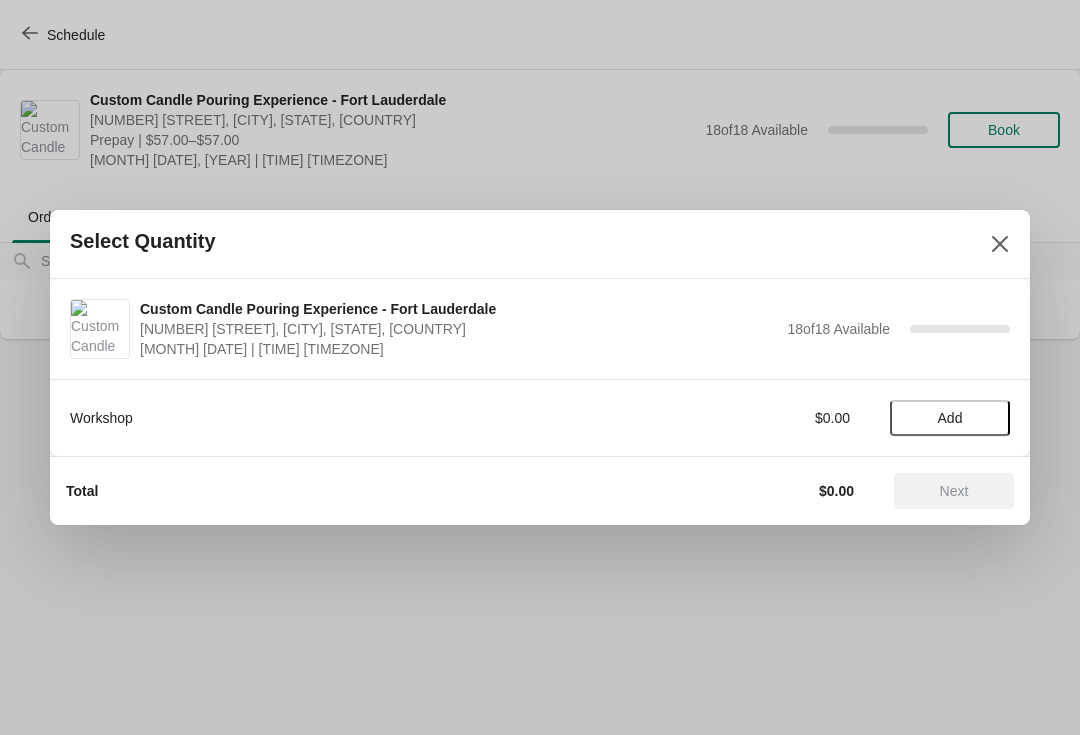 click on "Add" at bounding box center [950, 418] 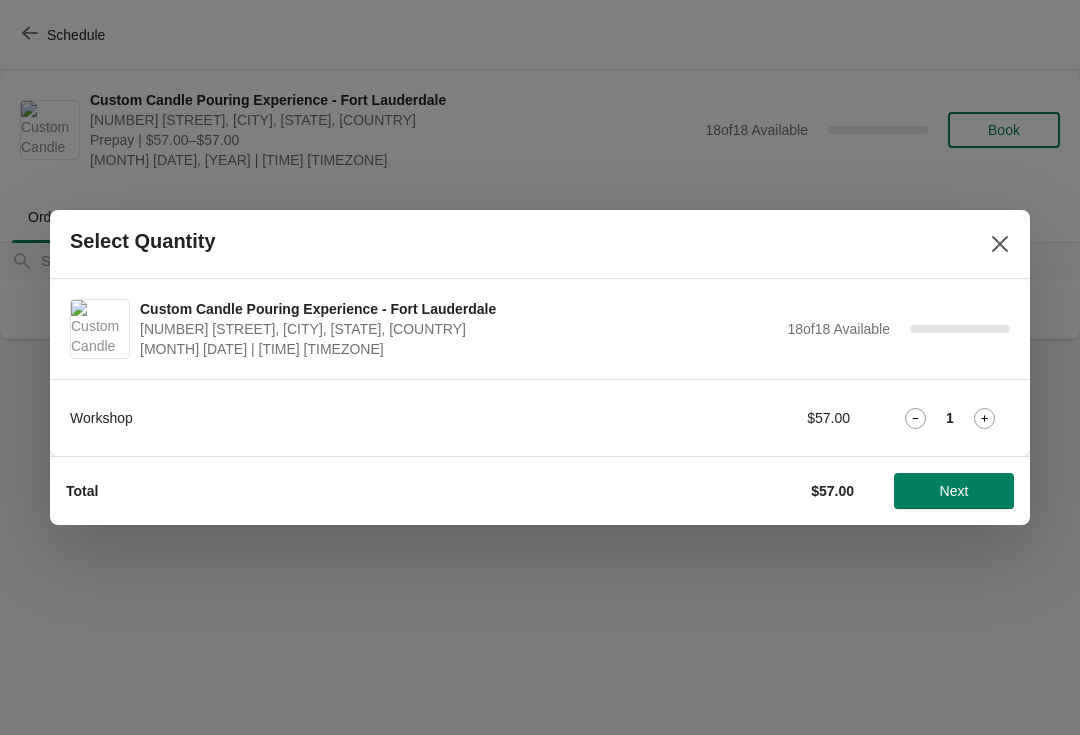 click on "Next" at bounding box center (954, 491) 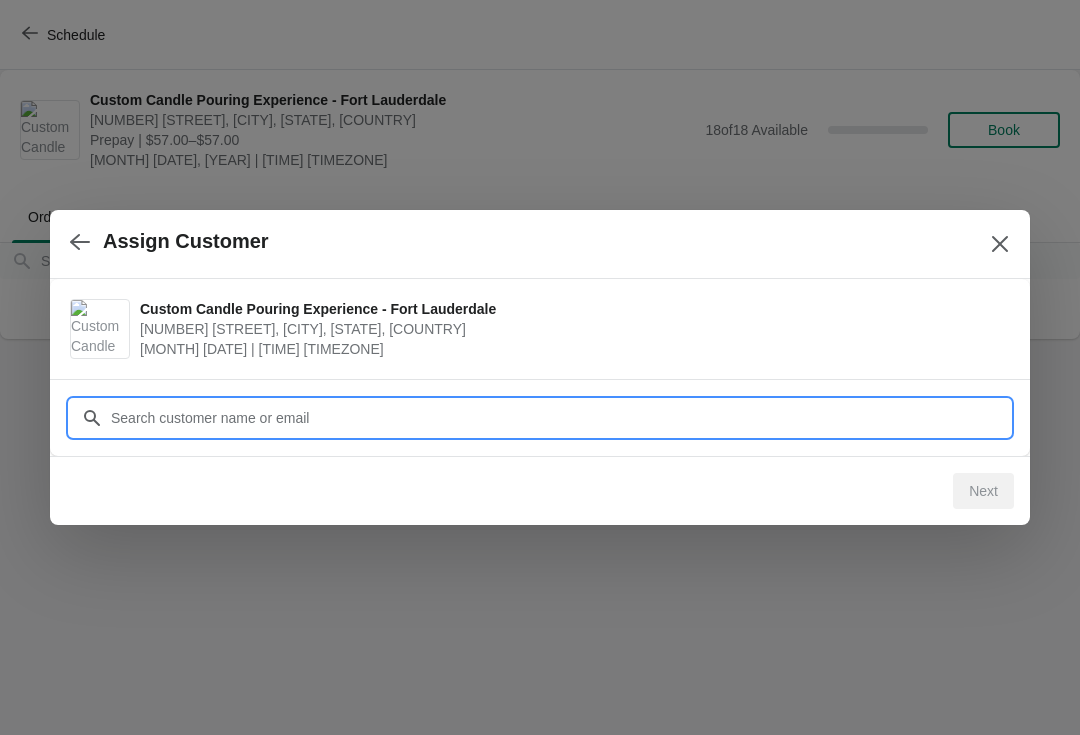 click on "Customer" at bounding box center (560, 418) 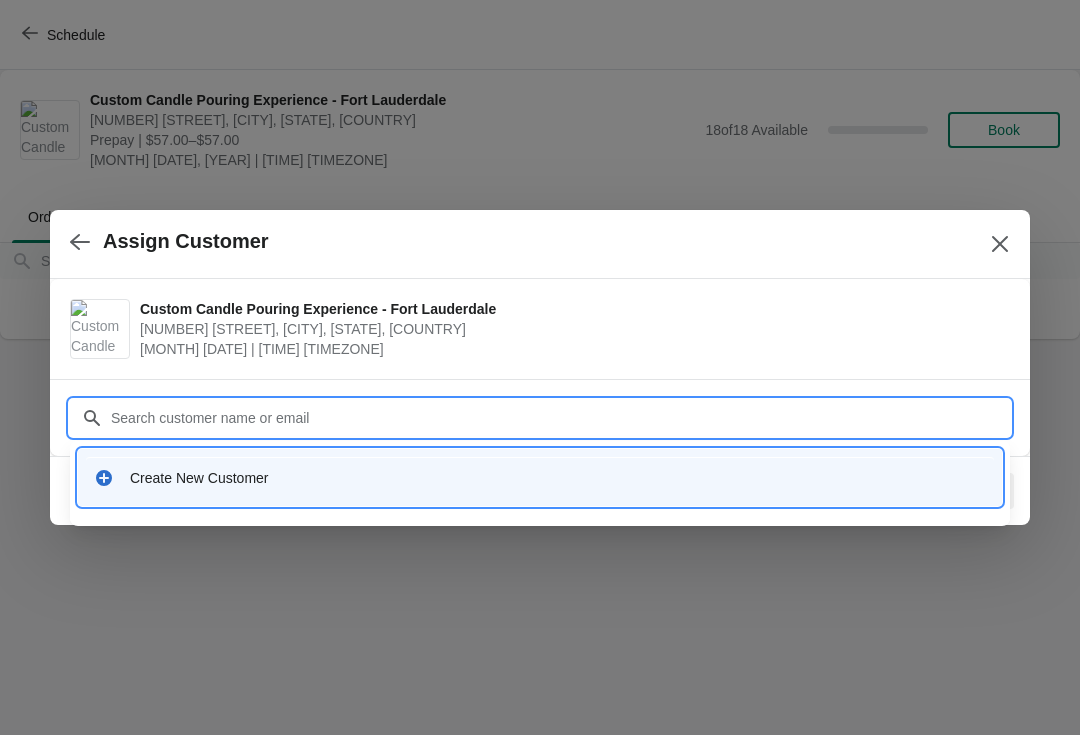 click on "Create New Customer" at bounding box center (540, 477) 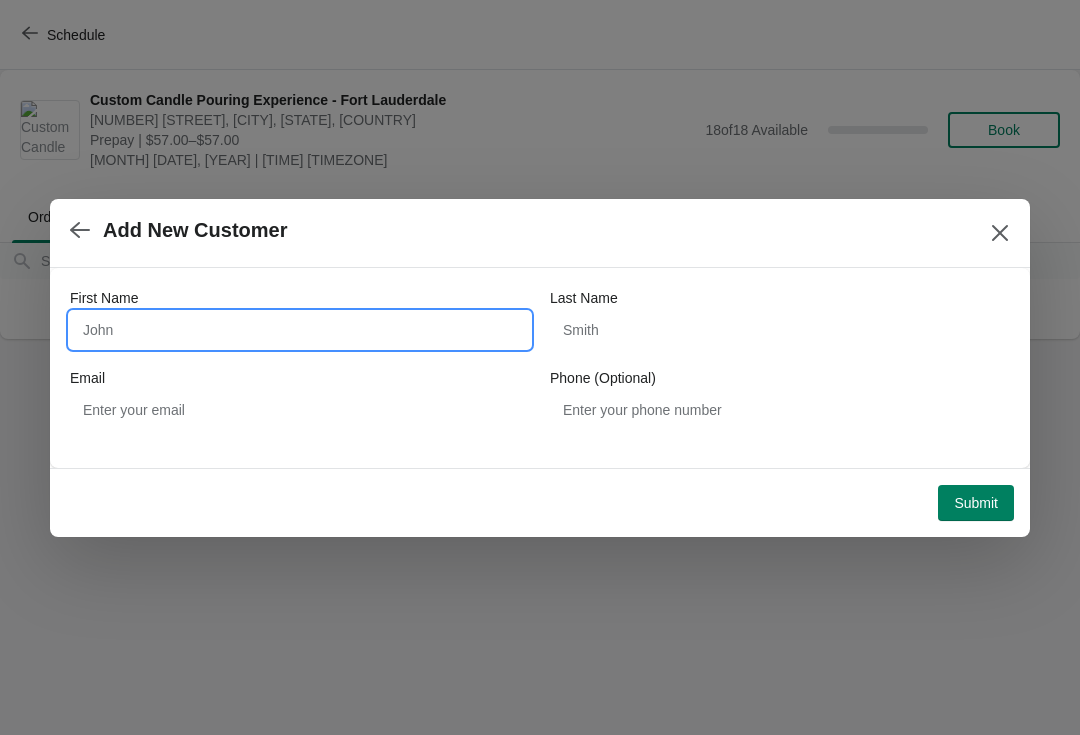 click on "First Name" at bounding box center [300, 330] 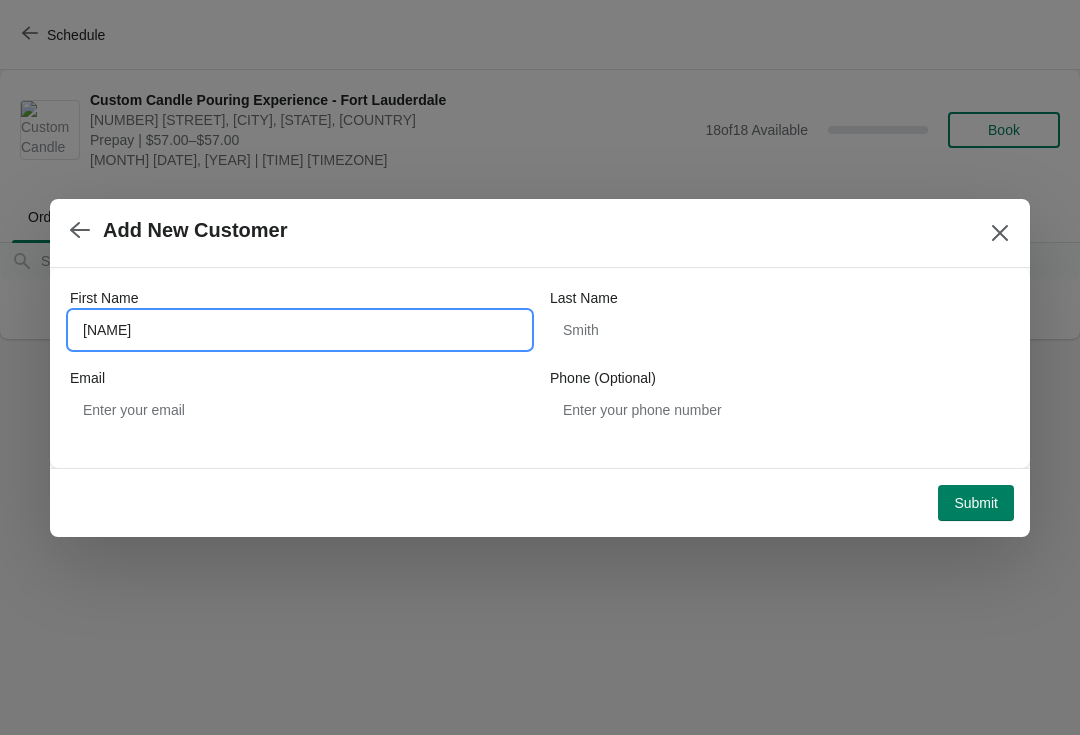 type on "Jumiyah" 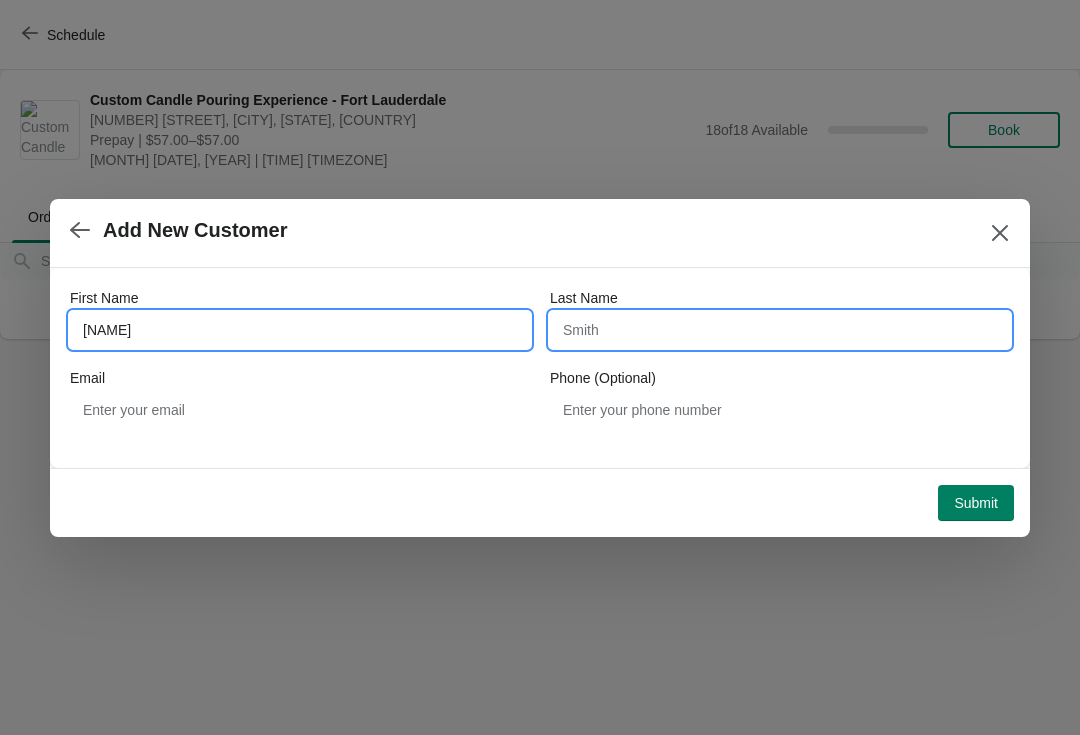click on "Last Name" at bounding box center (780, 330) 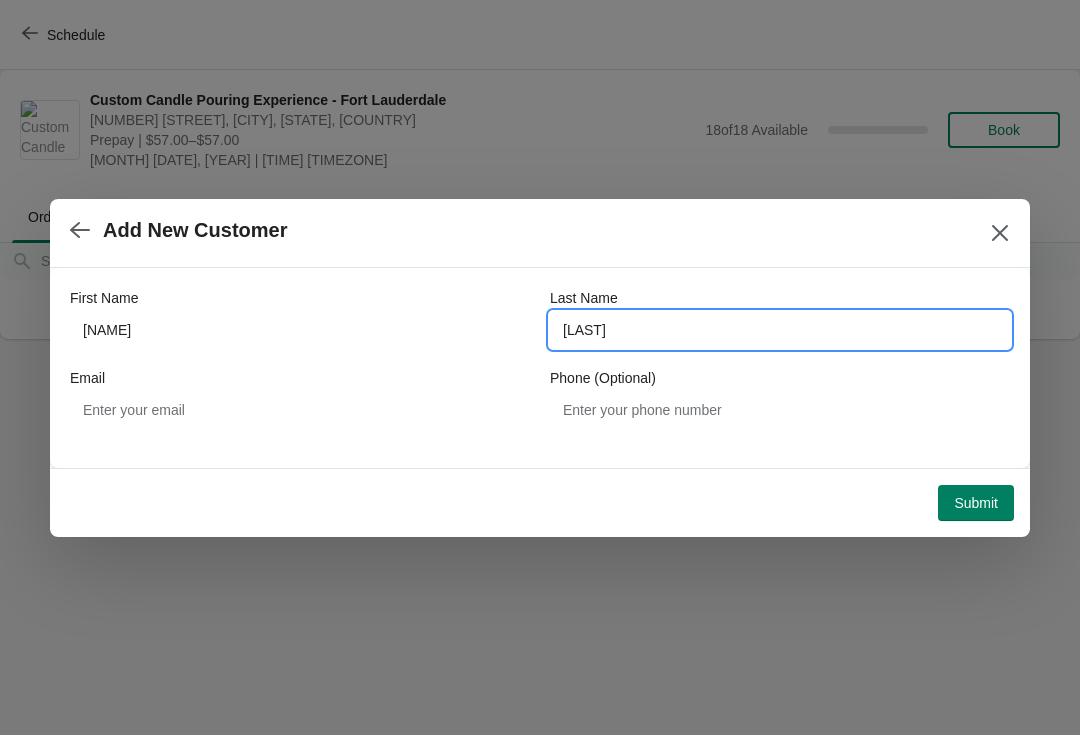 type on "Payne" 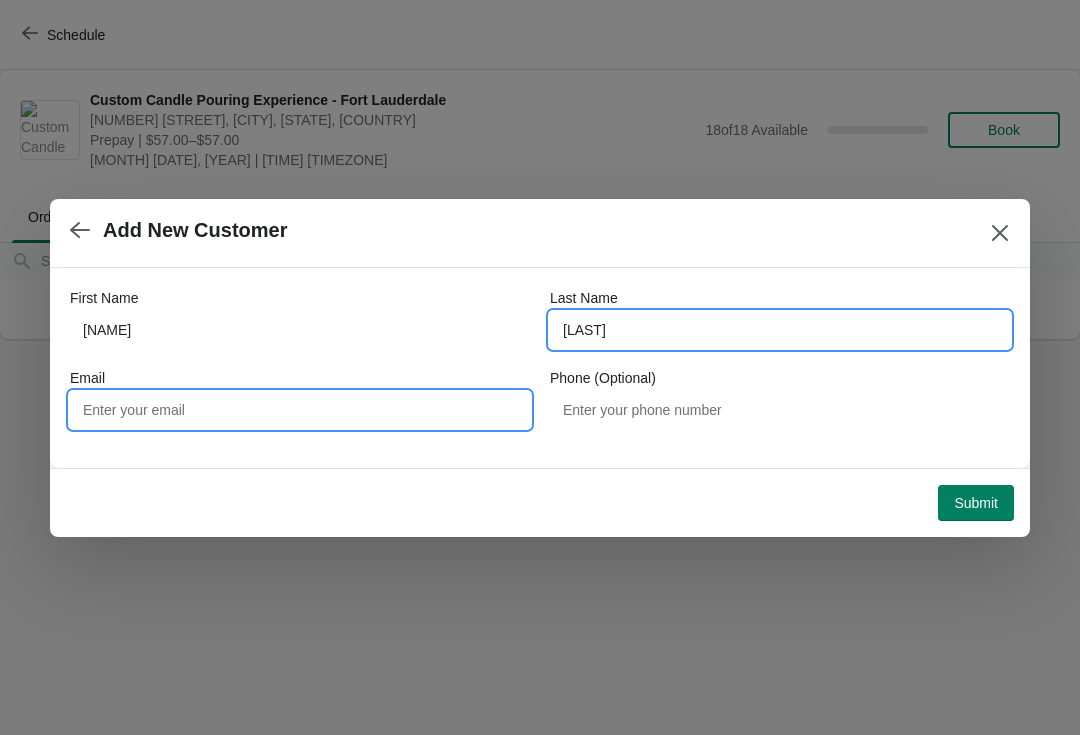 click on "Email" at bounding box center (300, 410) 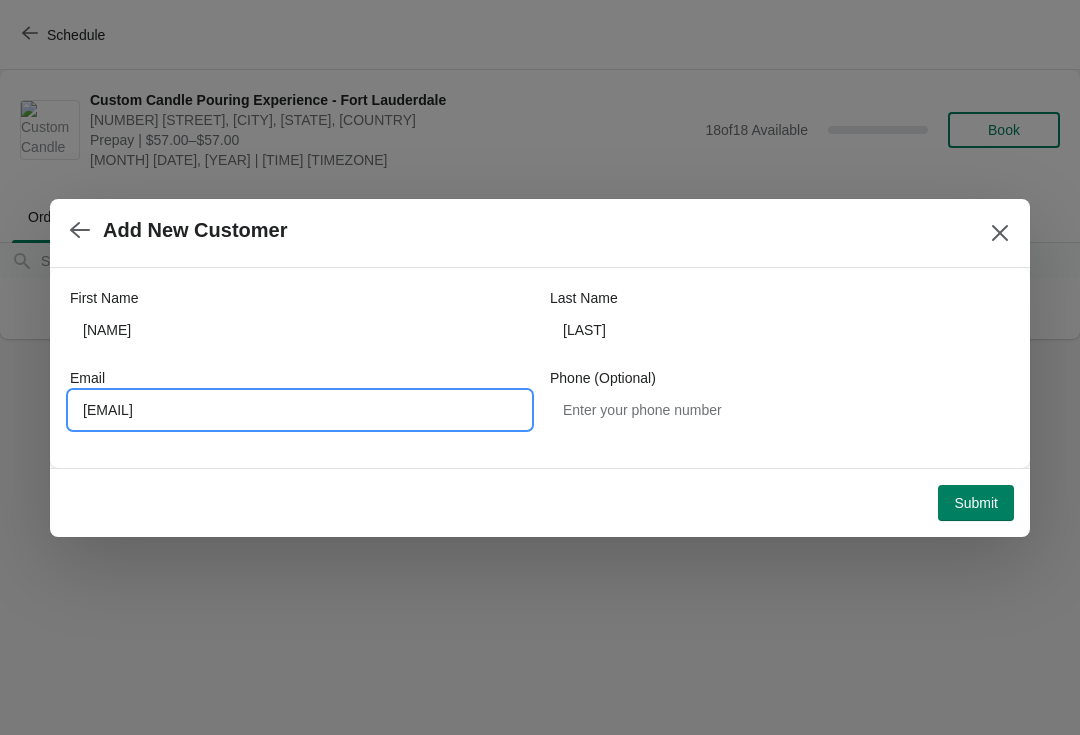 type on "jumiyahpayne@gmail.com" 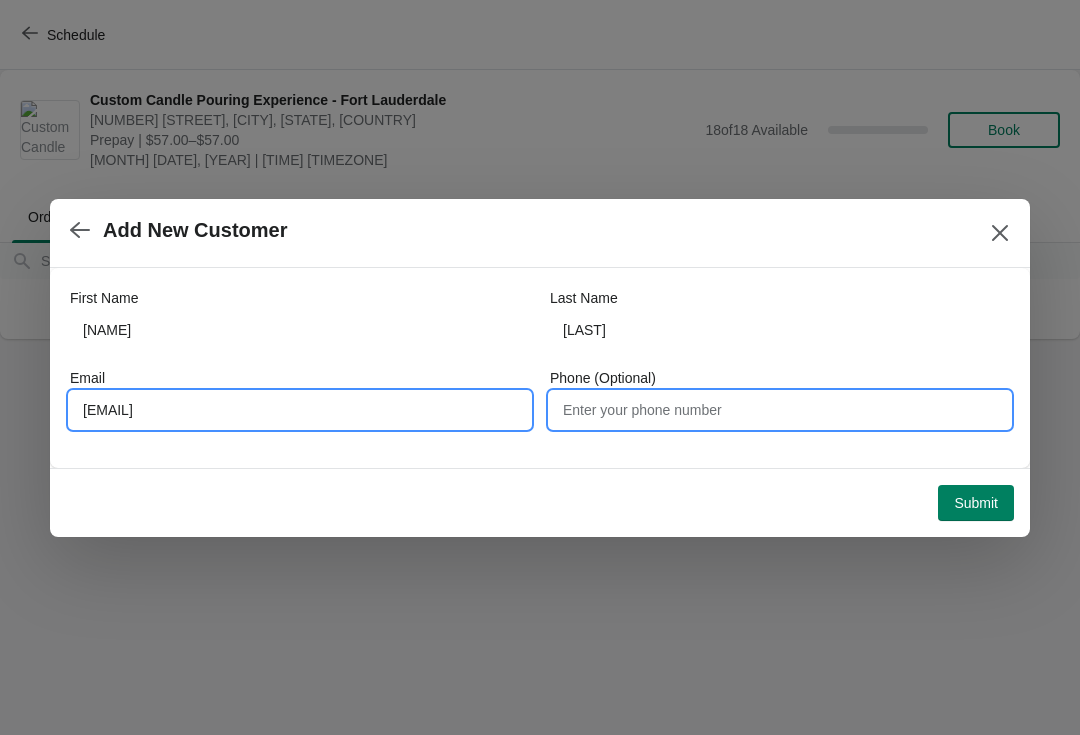 click on "Phone (Optional)" at bounding box center (780, 410) 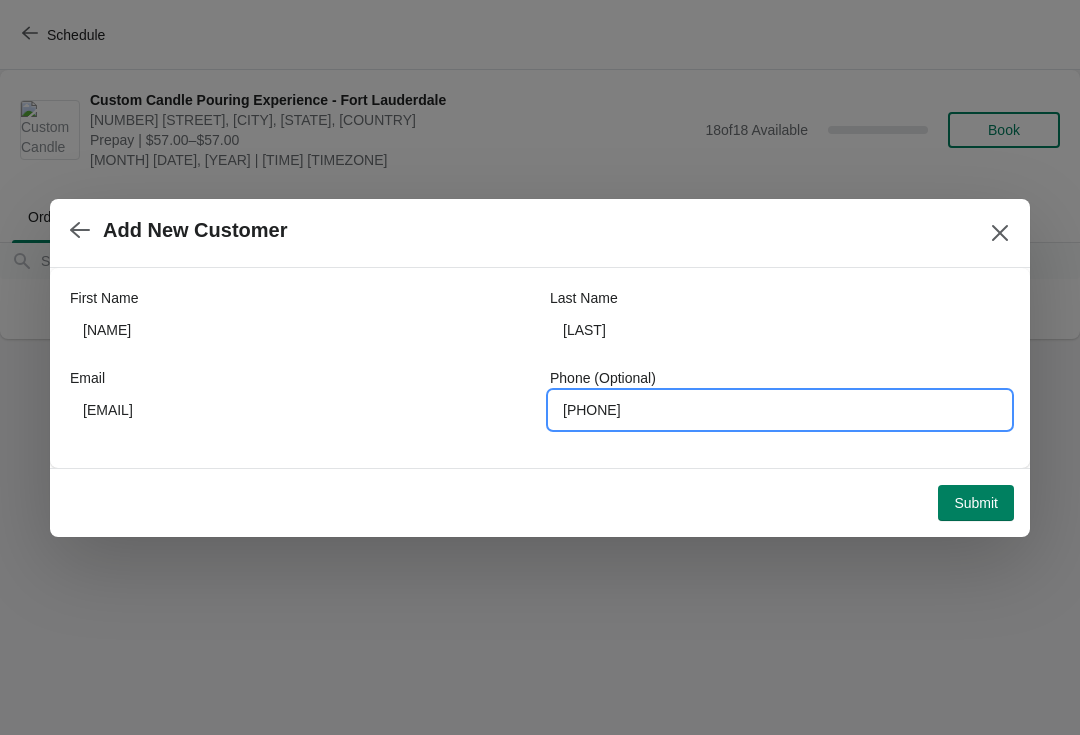type on "9545015162" 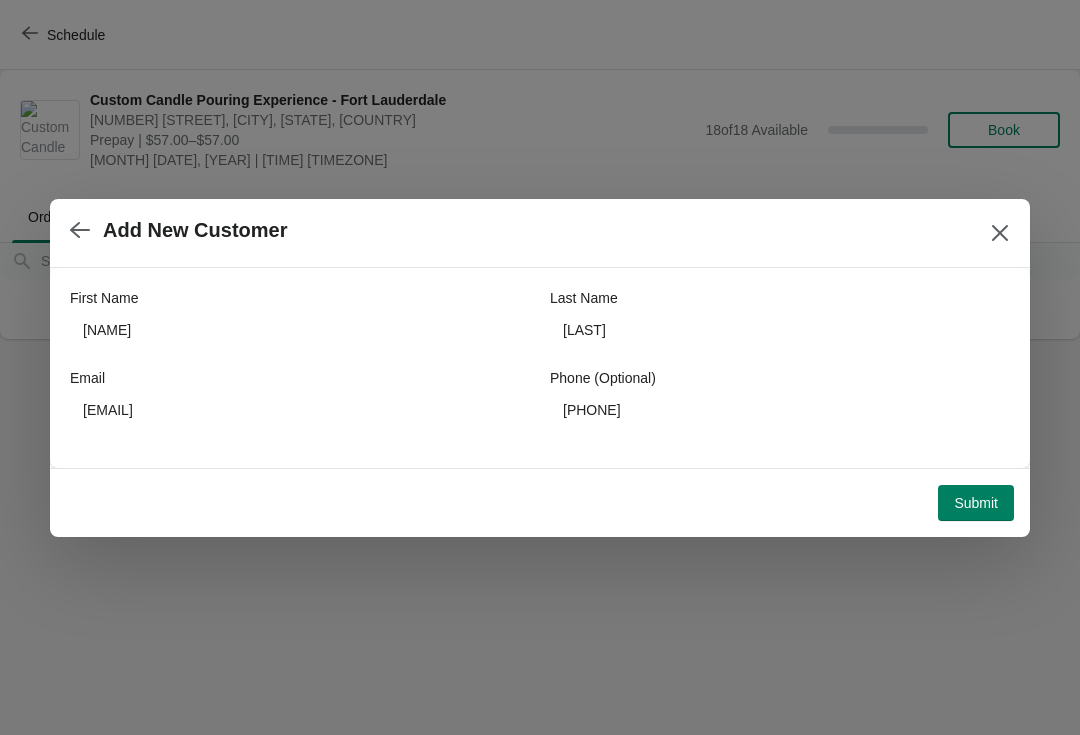 click on "Submit" at bounding box center (976, 503) 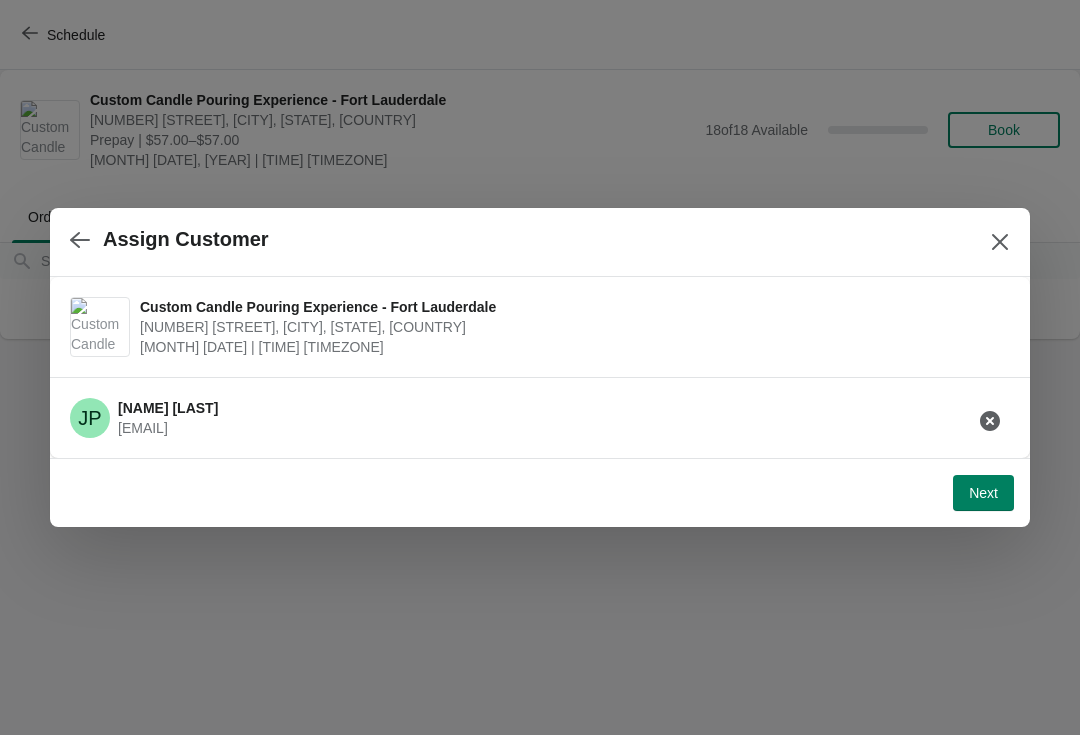 click on "Next" at bounding box center (983, 493) 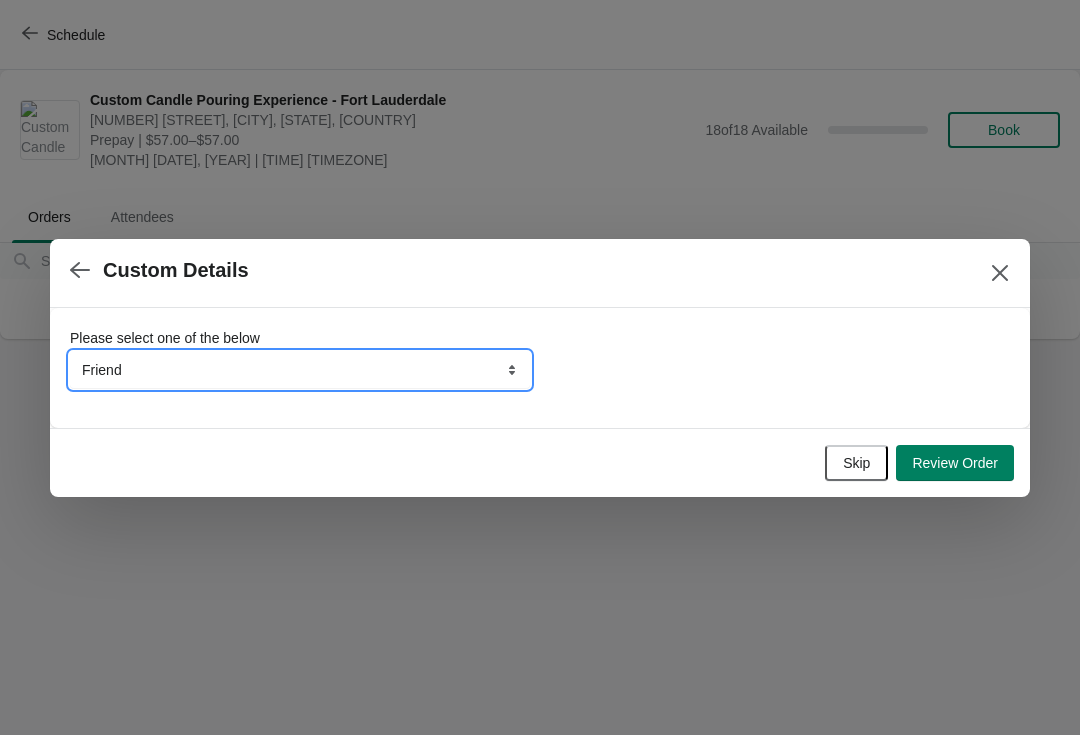 click on "Friend Instagram Google Walk-by Attended an event  Tiktok Yelp" at bounding box center [300, 370] 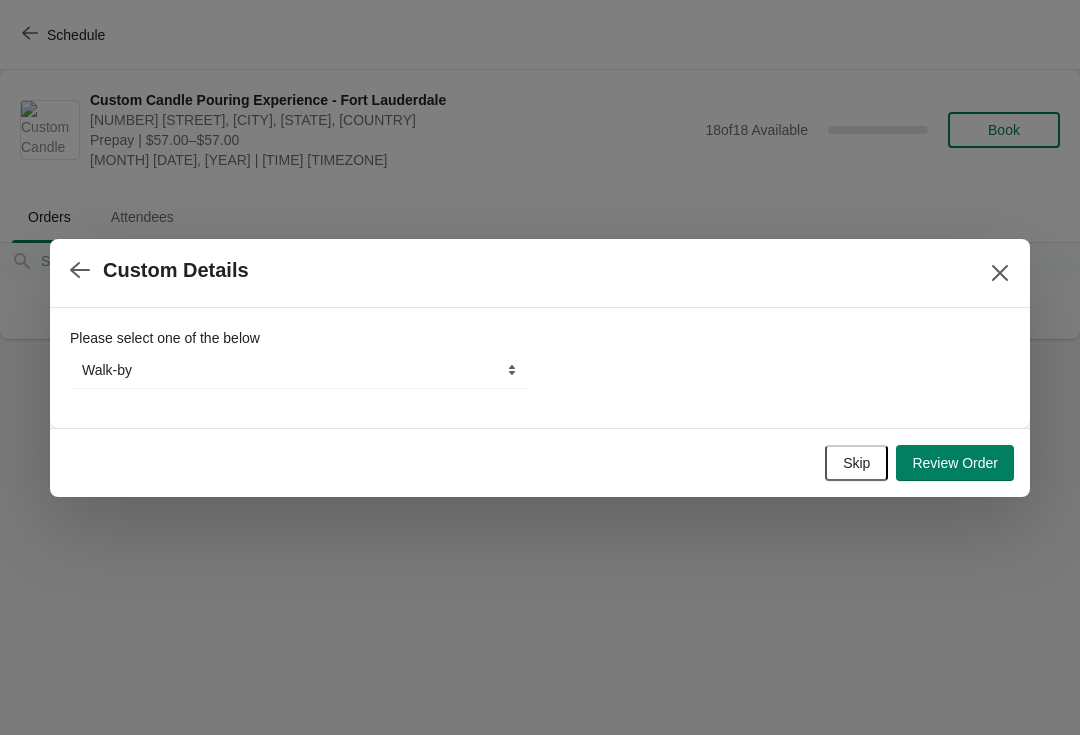 click on "Review Order" at bounding box center (955, 463) 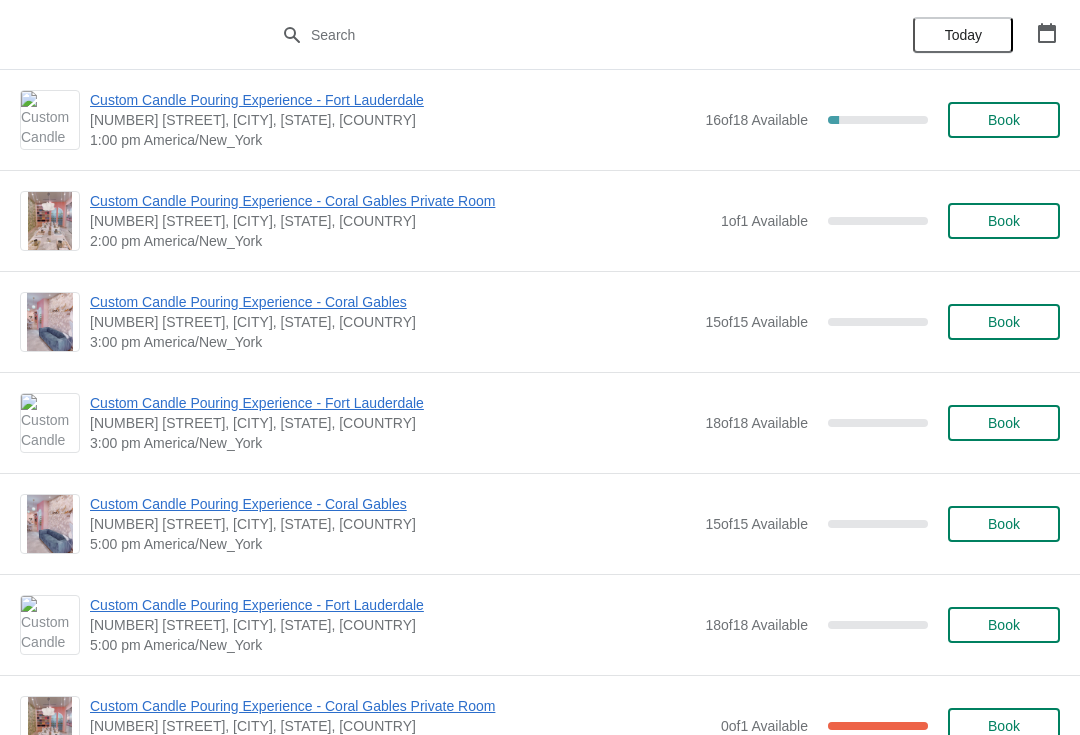 scroll, scrollTop: 526, scrollLeft: 0, axis: vertical 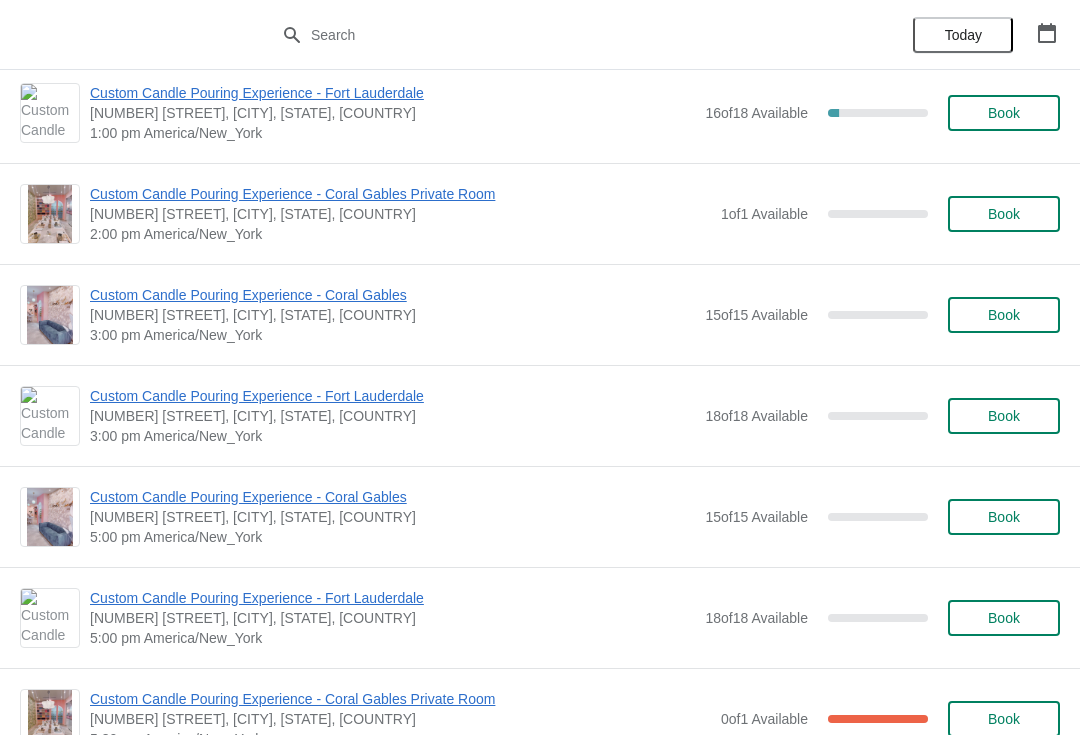 click on "Custom Candle Pouring Experience -  Fort Lauderdale" at bounding box center [392, 396] 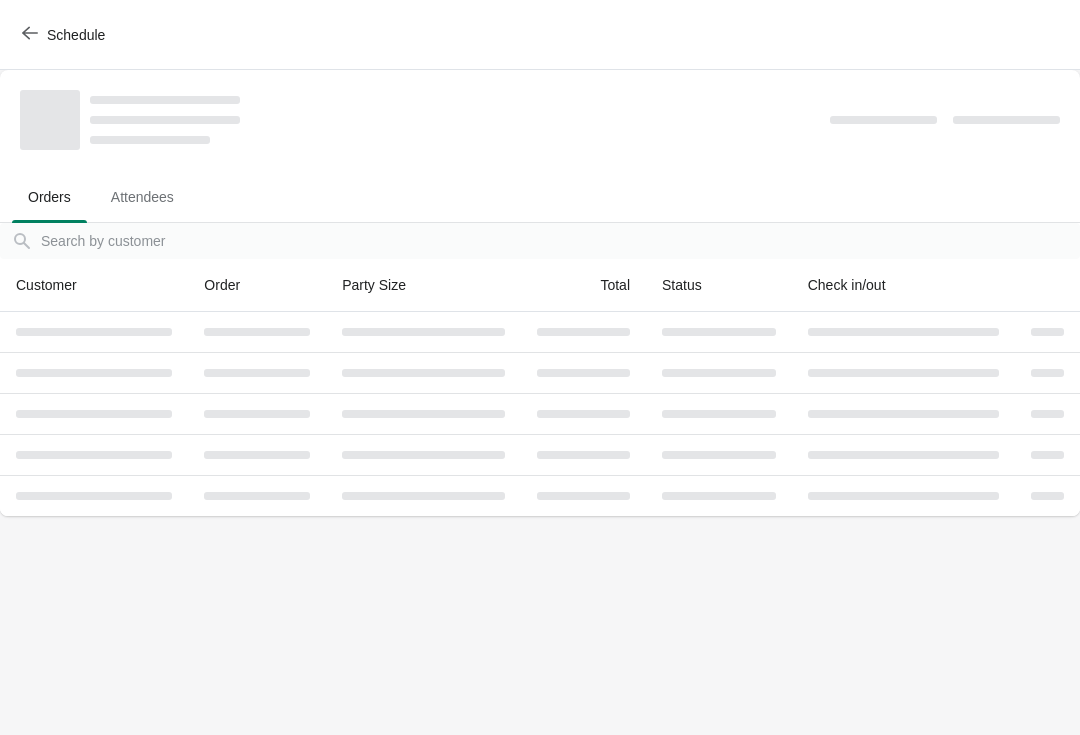 scroll, scrollTop: 0, scrollLeft: 0, axis: both 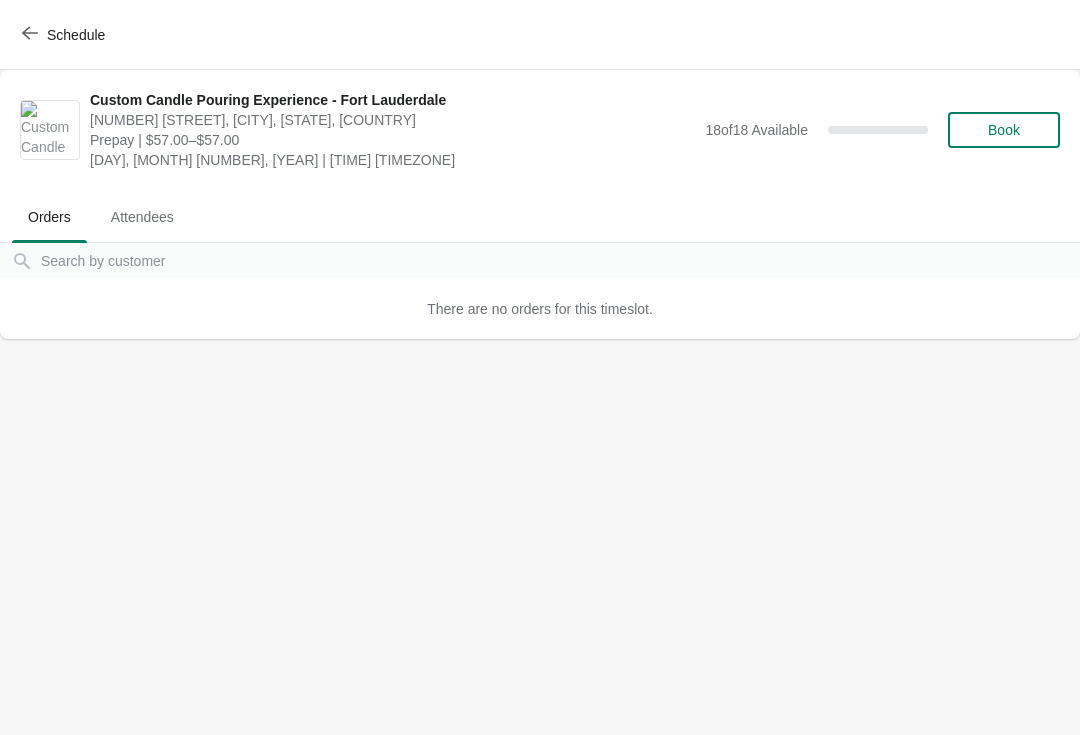 click on "Book" at bounding box center [1004, 130] 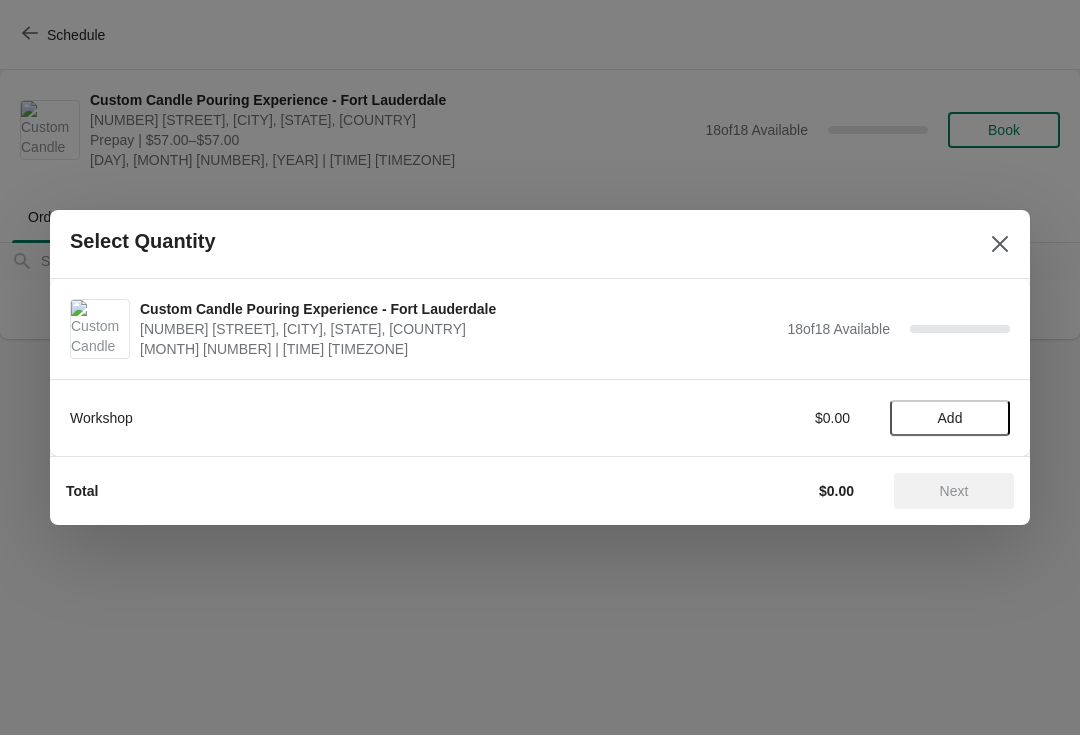 click on "Add" at bounding box center [950, 418] 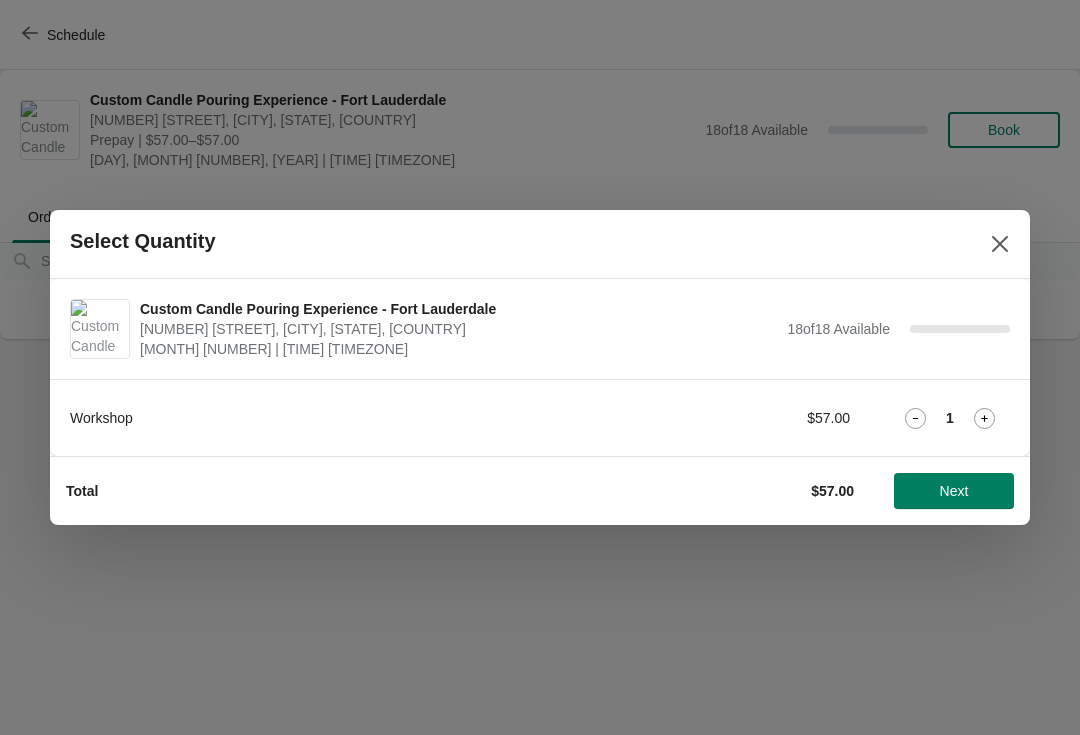 click on "Next" at bounding box center [954, 491] 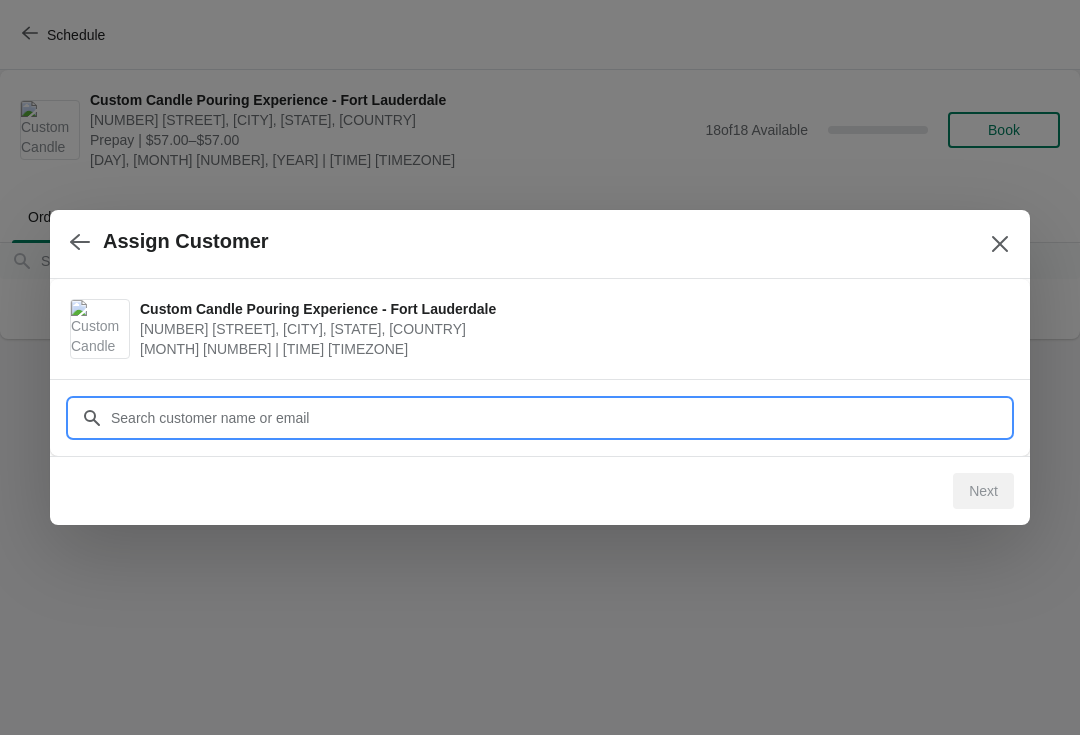 click on "Assign Customer Custom Candle Pouring Experience -  Fort Lauderdale 914 East Las Olas Boulevard, Fort Lauderdale, FL, USA August 6 | 3:00 pm America/New_York Customer Next" at bounding box center (540, 339) 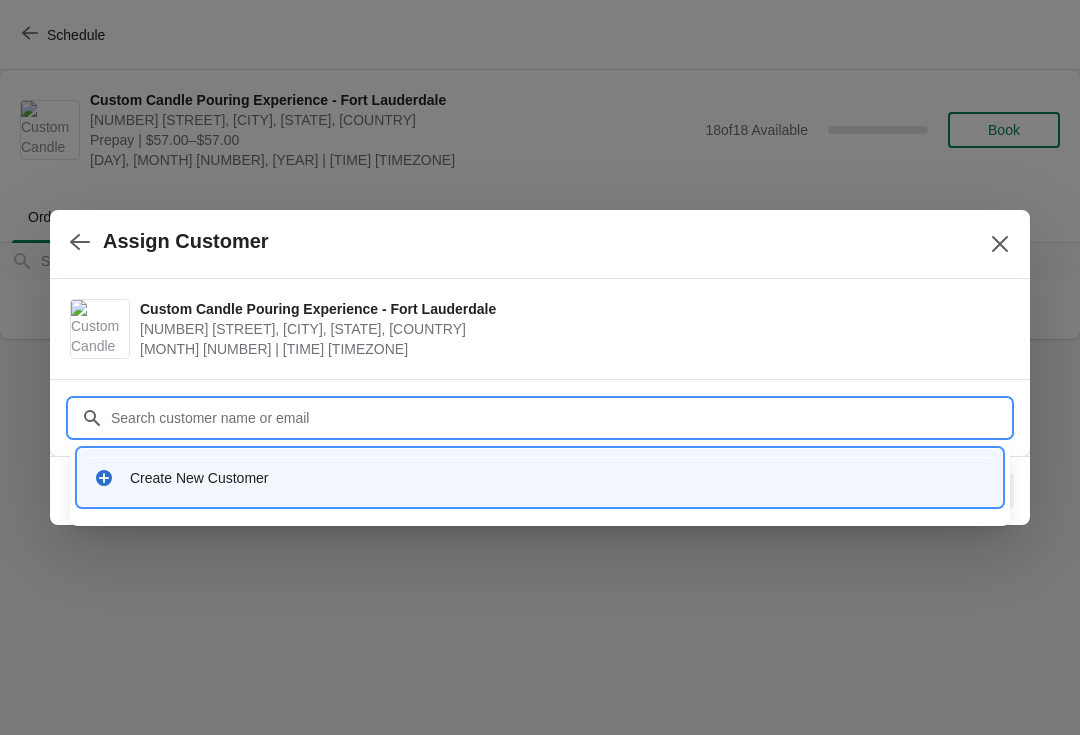 click on "Create New Customer" at bounding box center [540, 477] 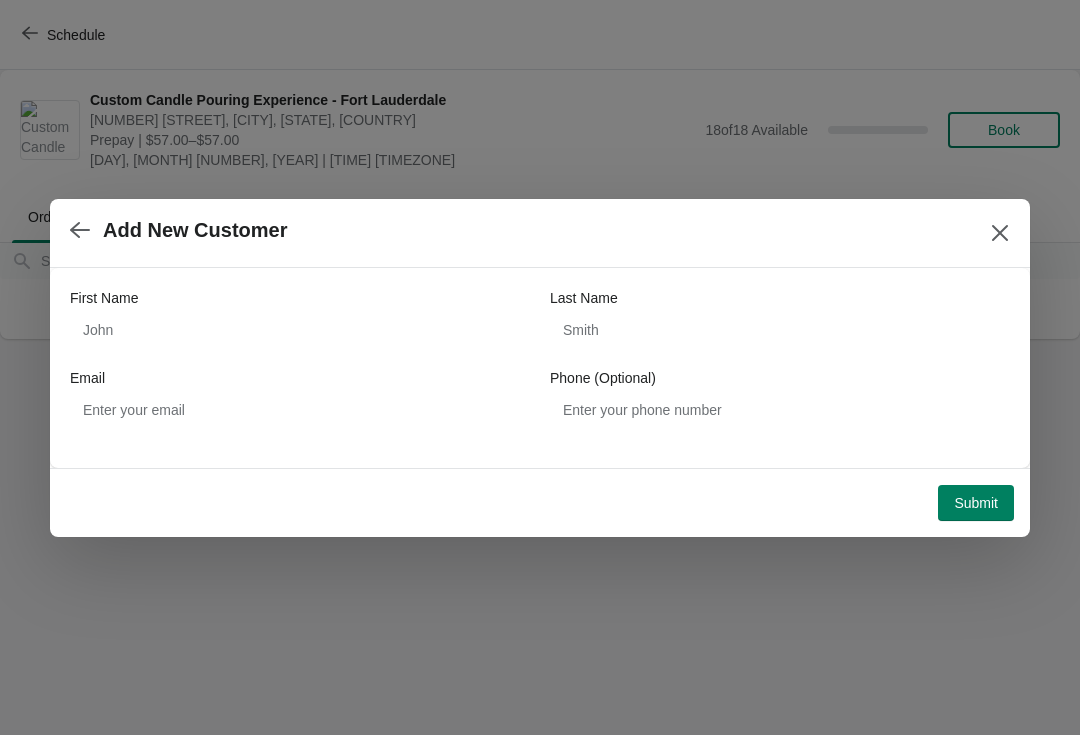click 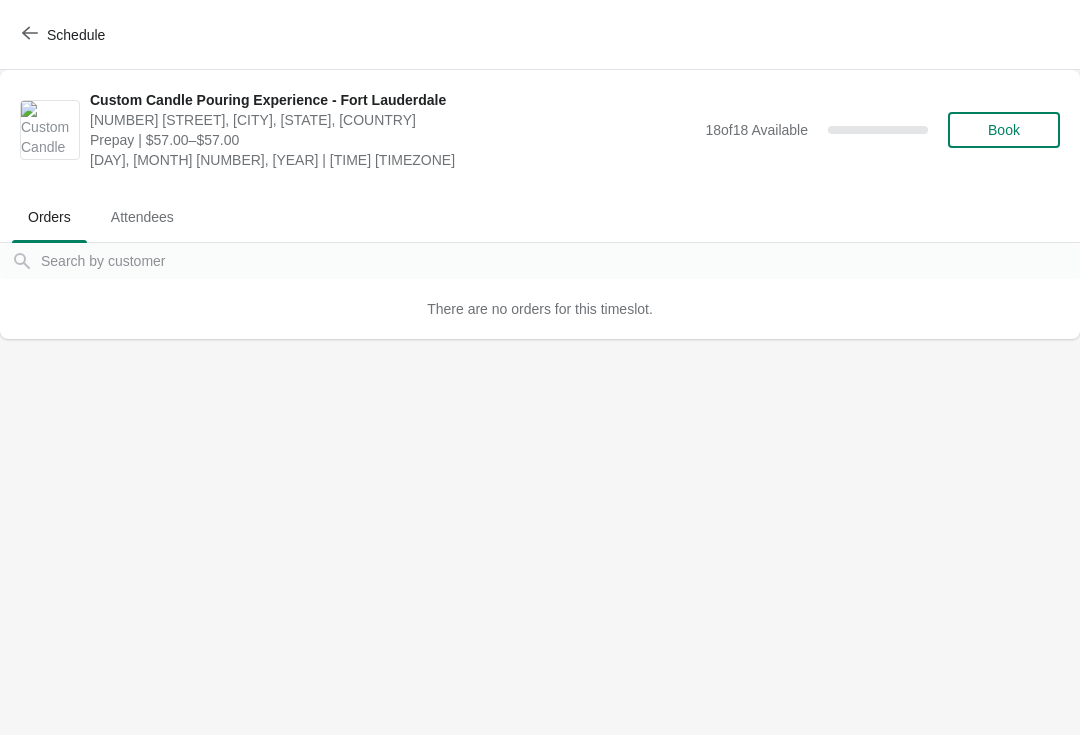 click on "Book" at bounding box center [1004, 130] 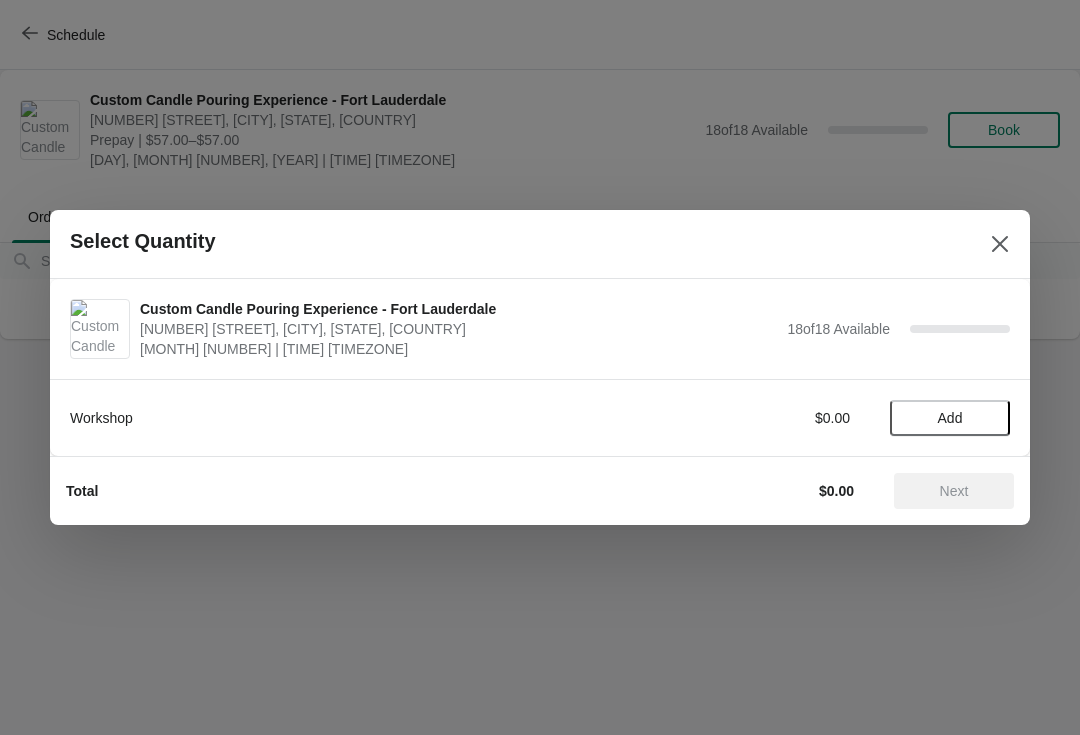 click at bounding box center [1000, 244] 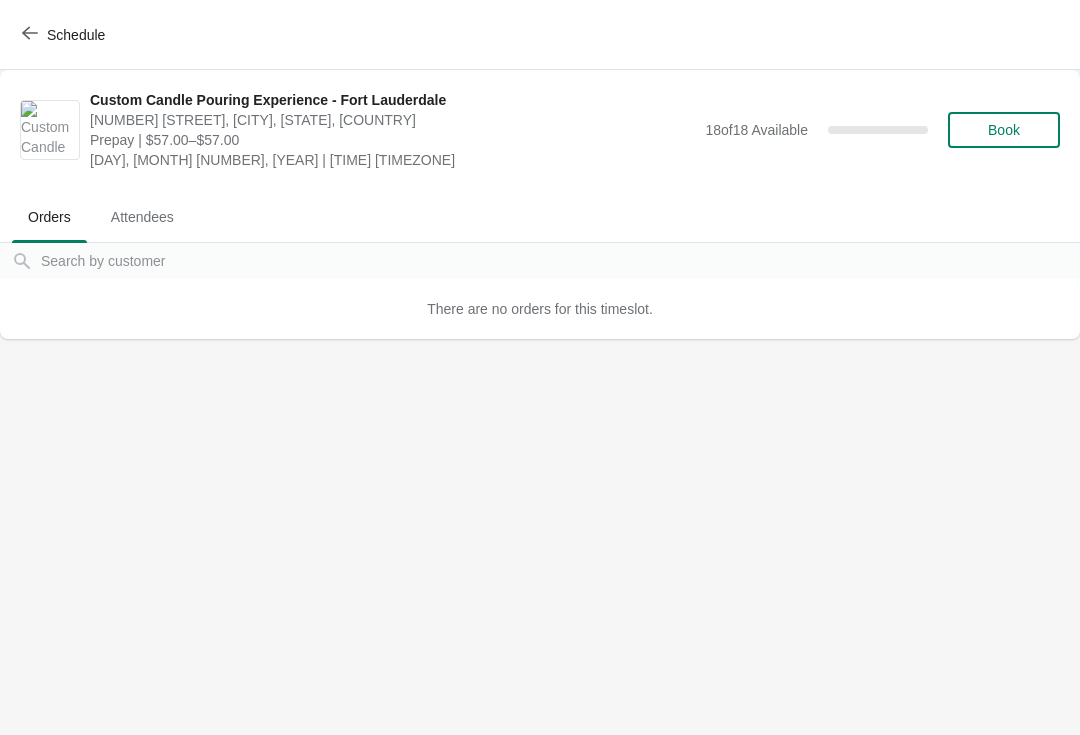 click on "Schedule" at bounding box center [65, 35] 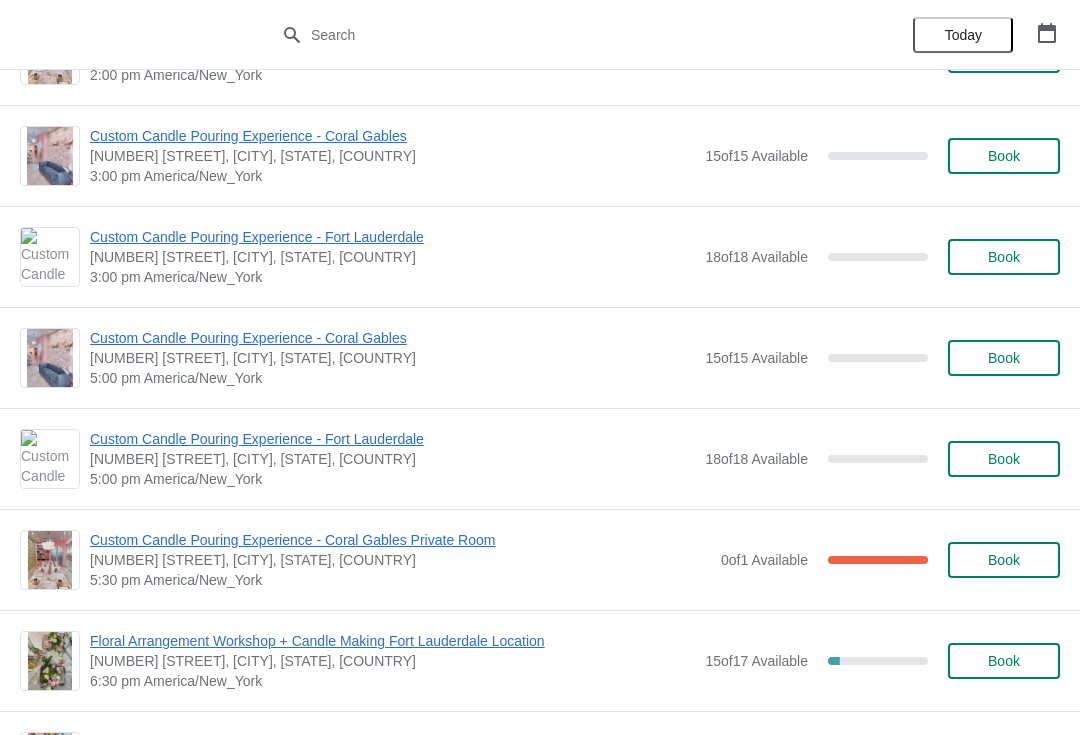 scroll, scrollTop: 582, scrollLeft: 0, axis: vertical 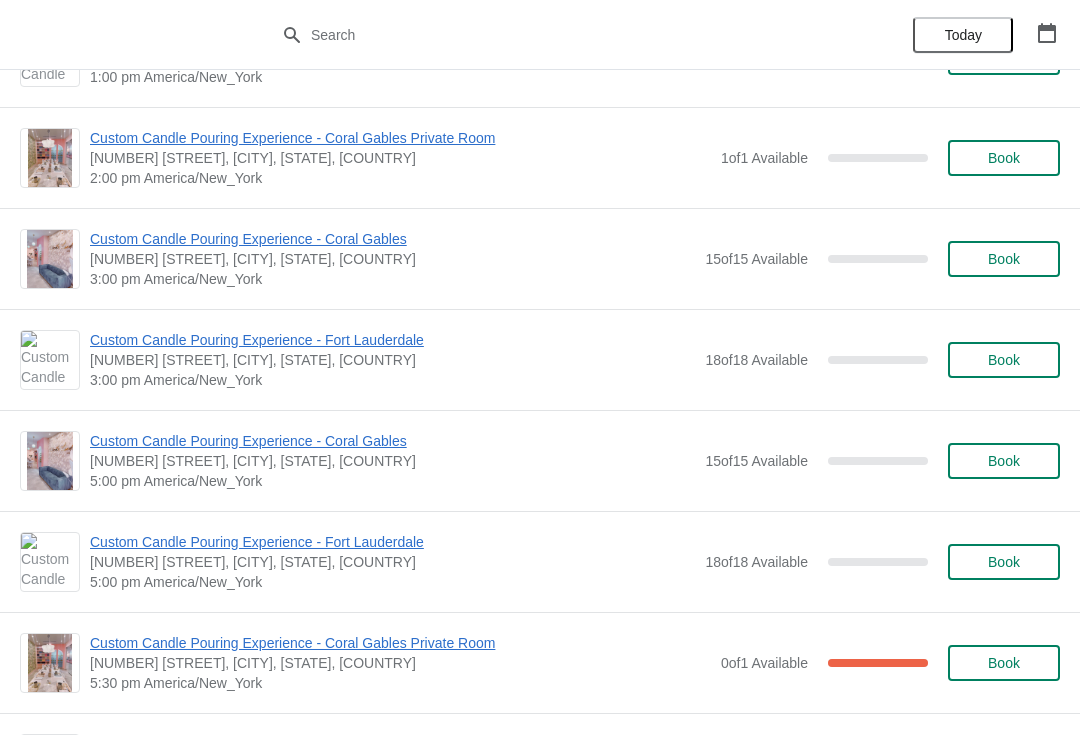 click on "Custom Candle Pouring Experience -  Fort Lauderdale" at bounding box center (392, 340) 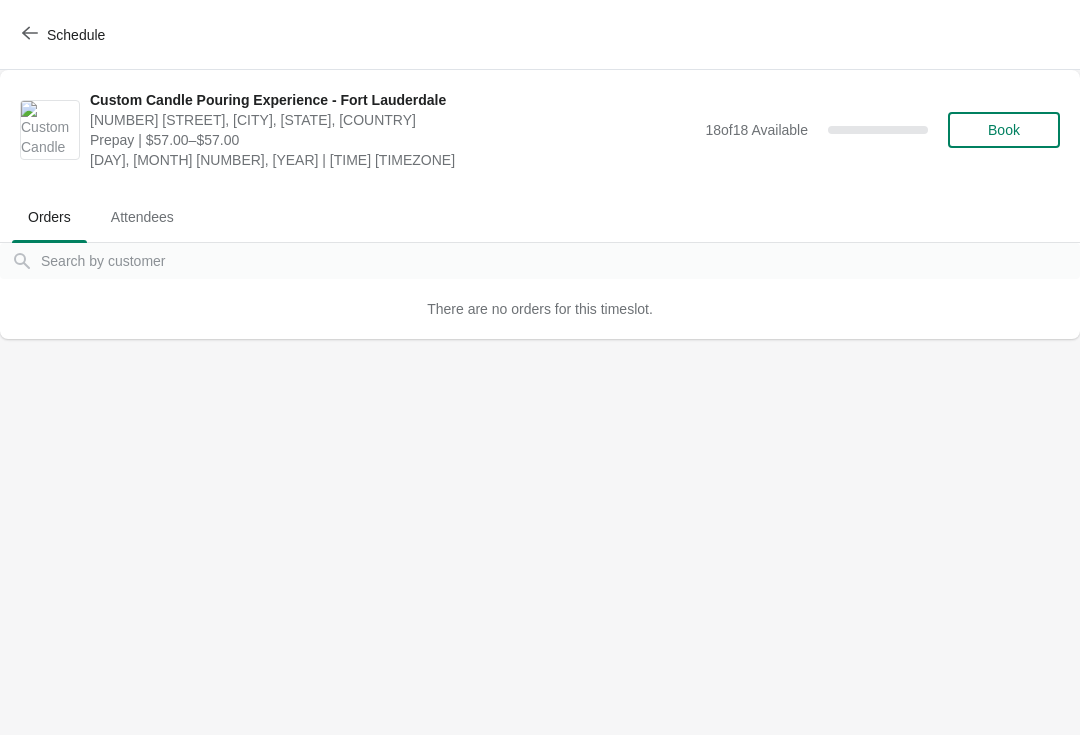 scroll, scrollTop: 0, scrollLeft: 0, axis: both 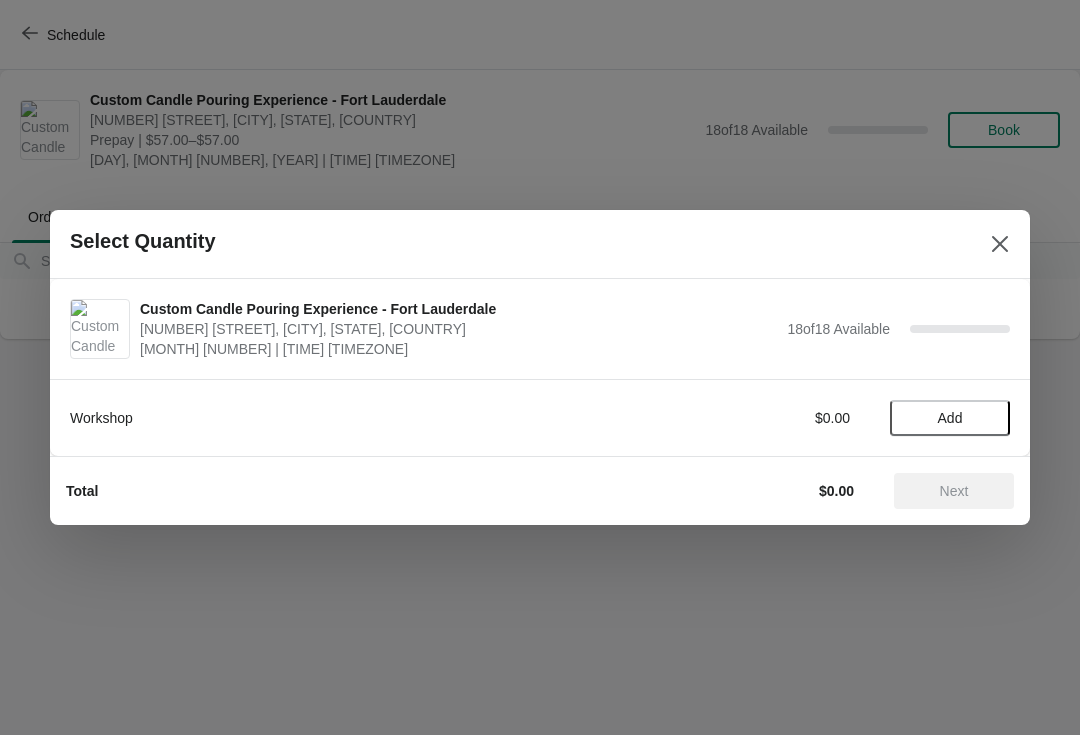 click on "Add" at bounding box center [950, 418] 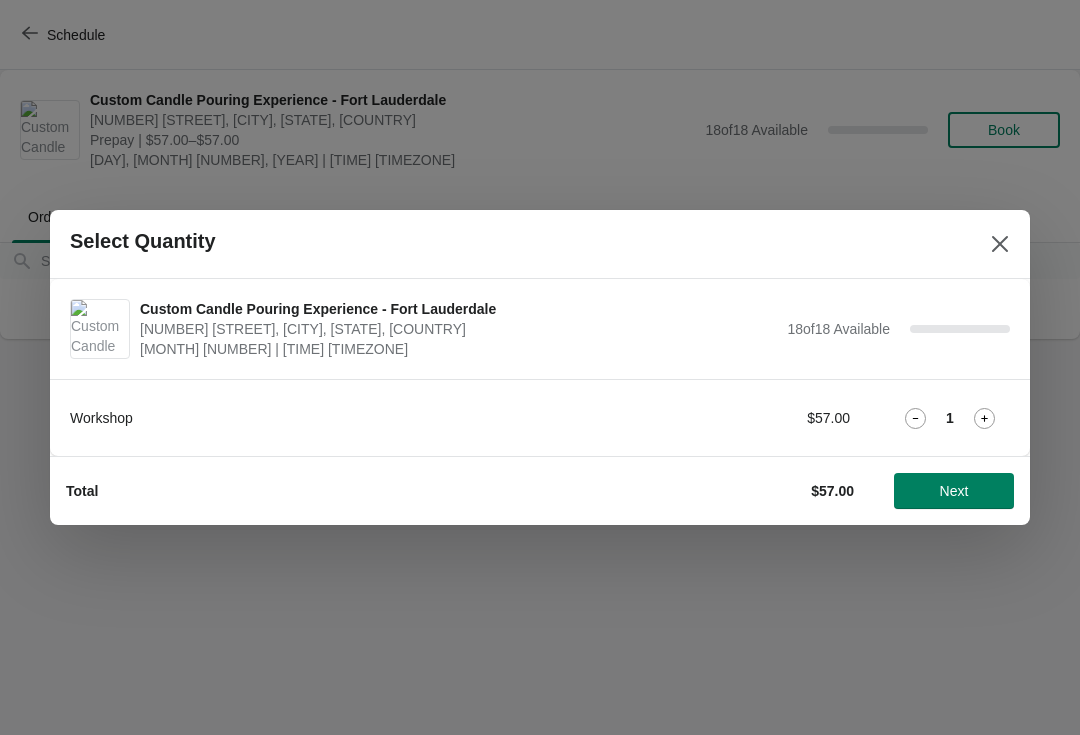 click on "Next" at bounding box center (954, 491) 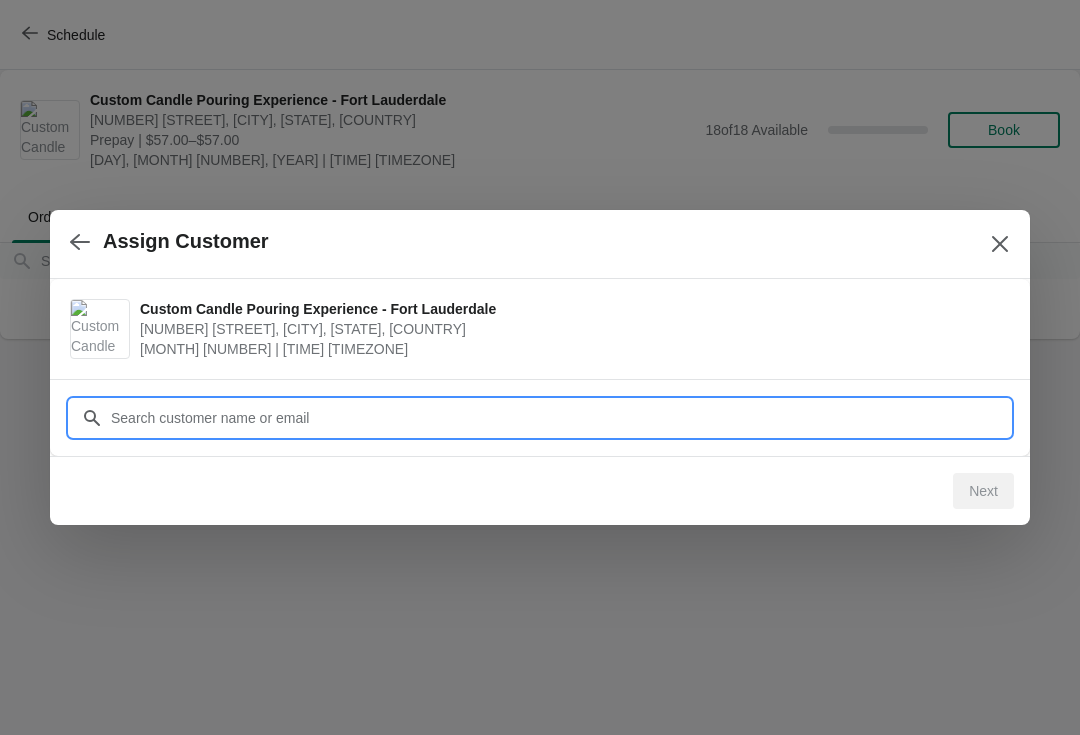click on "Customer" at bounding box center (560, 418) 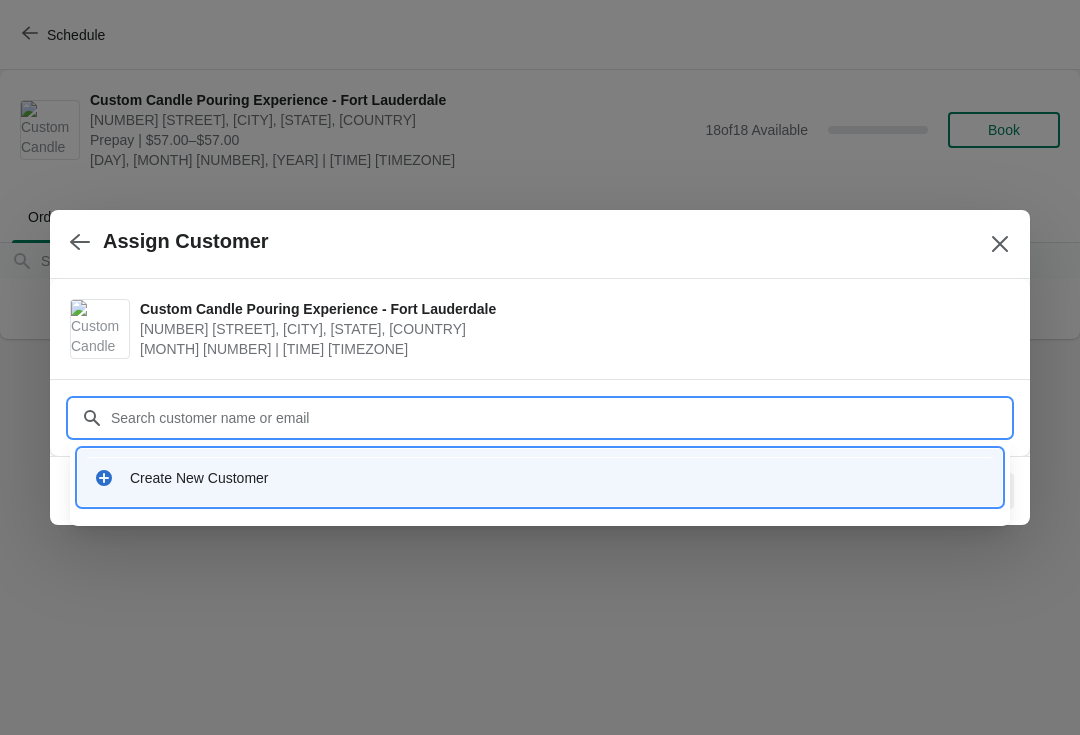 click on "Create New Customer" at bounding box center [558, 478] 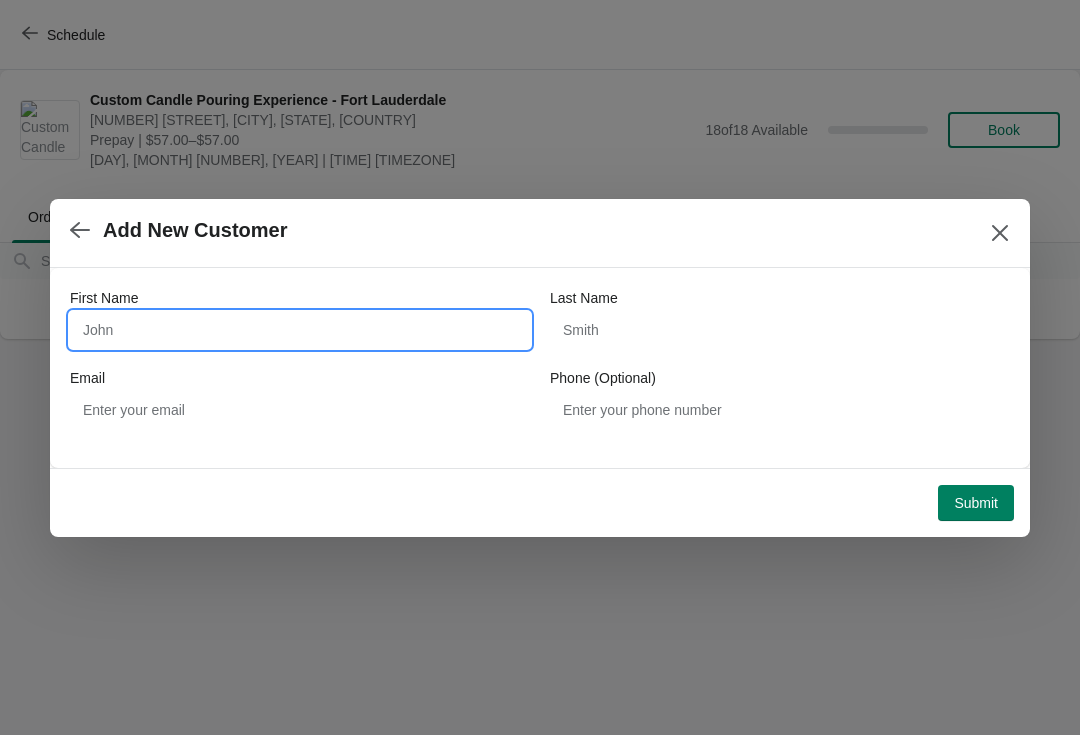 click on "First Name" at bounding box center [300, 330] 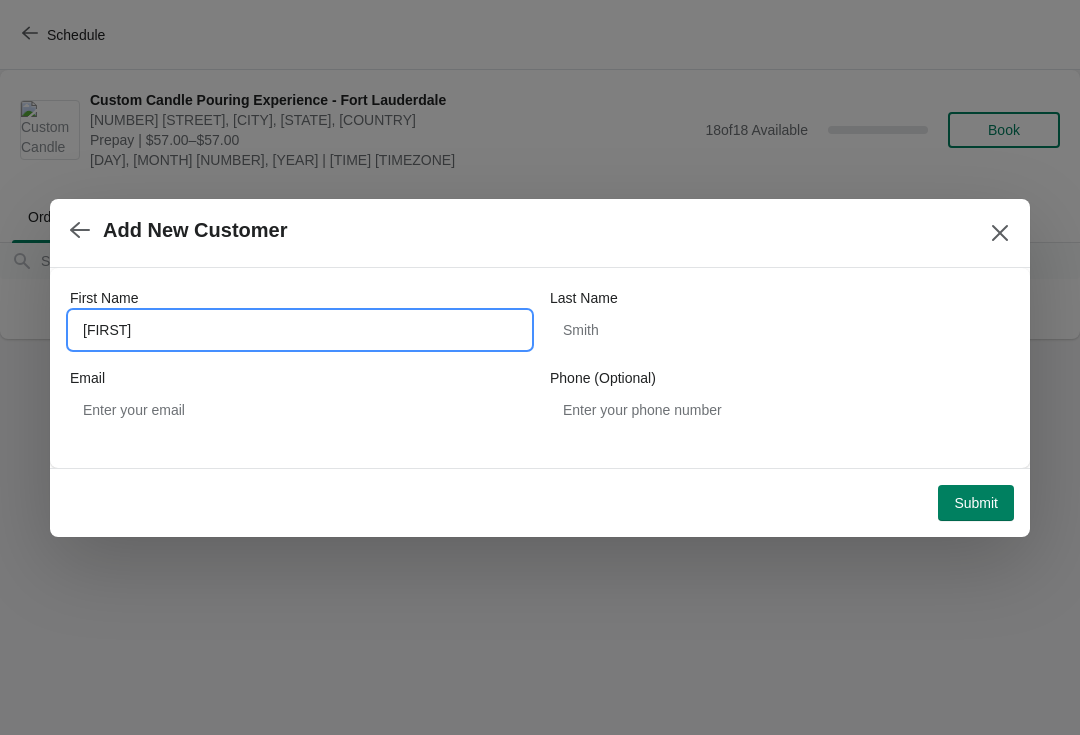 type on "Shaiya" 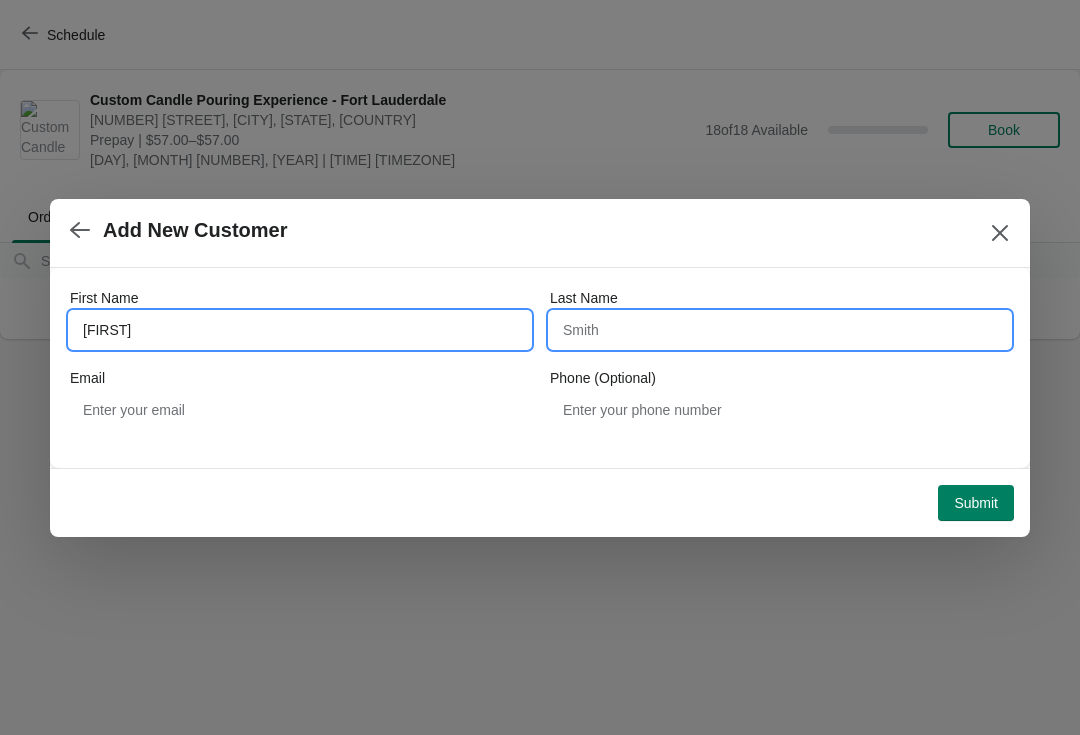 click on "Last Name" at bounding box center (780, 330) 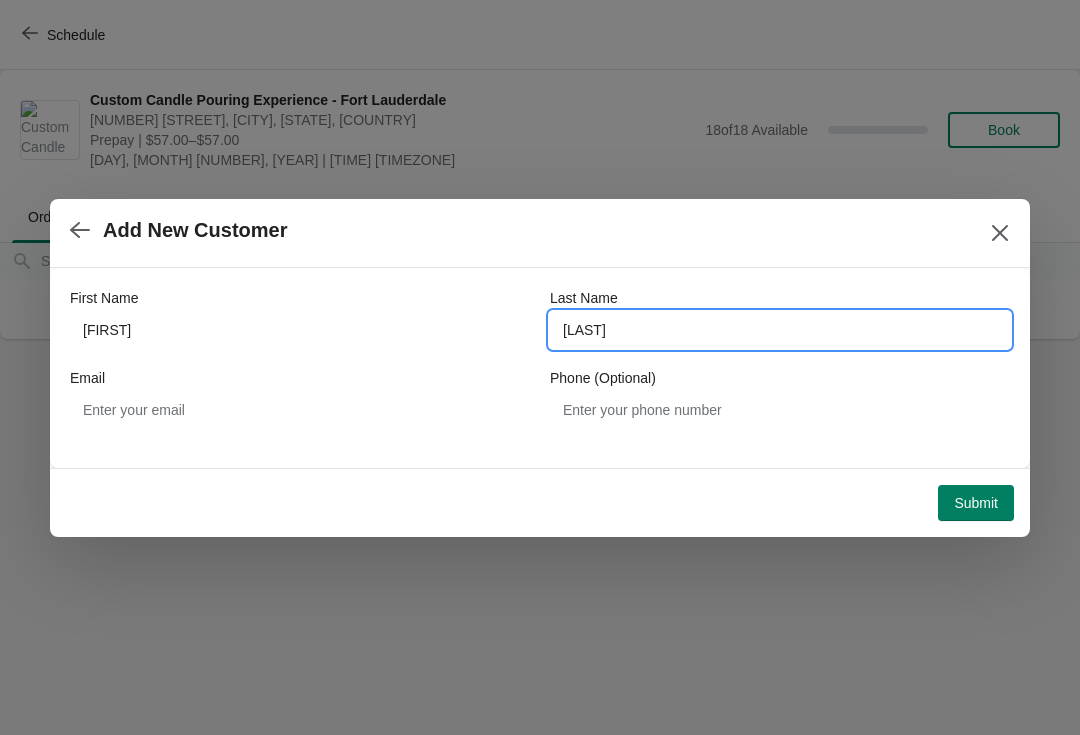 type on "Yisrael" 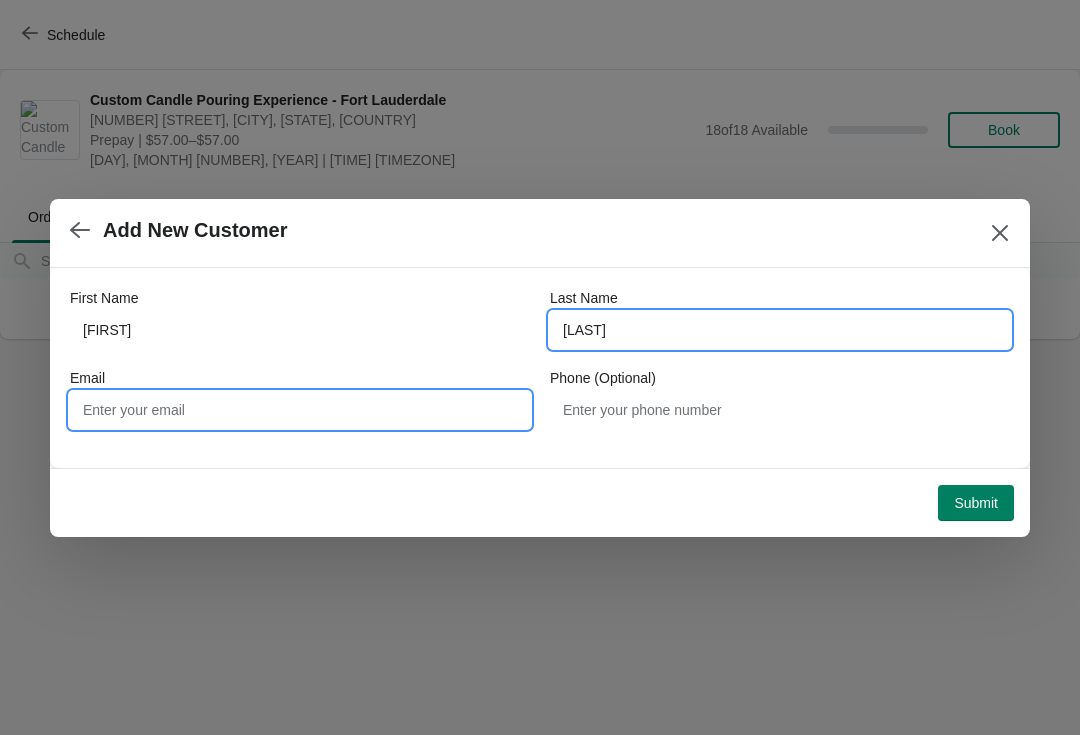 click on "Email" at bounding box center [300, 410] 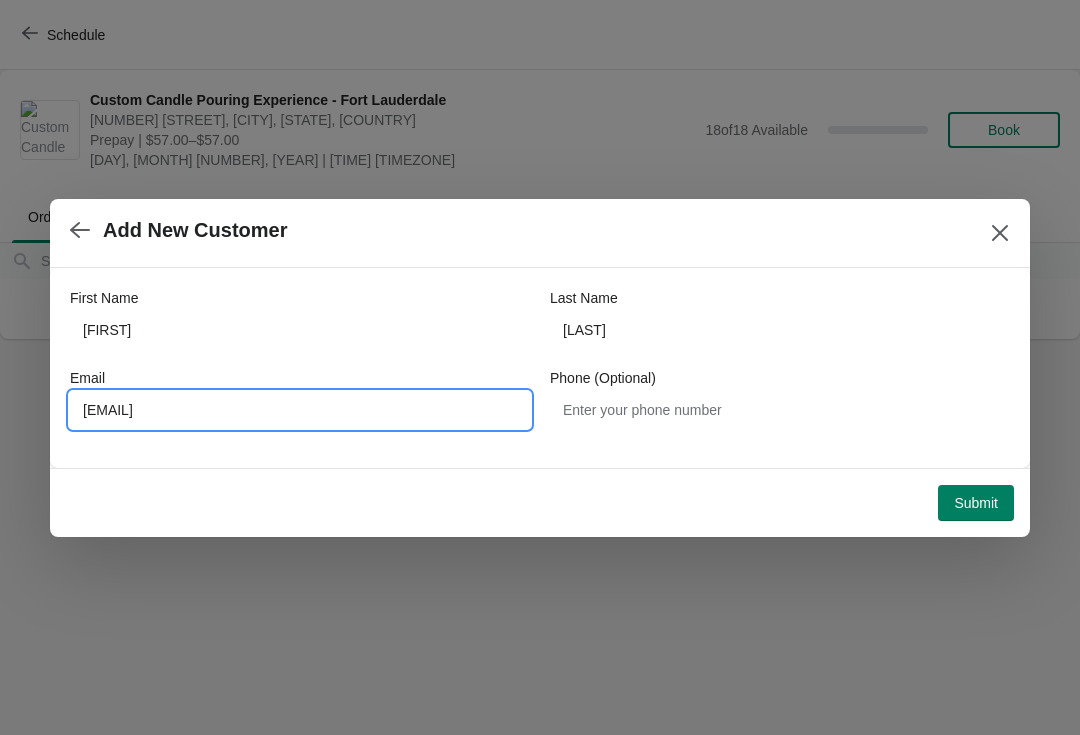 type on "Shaiyayisra25@gmail.com" 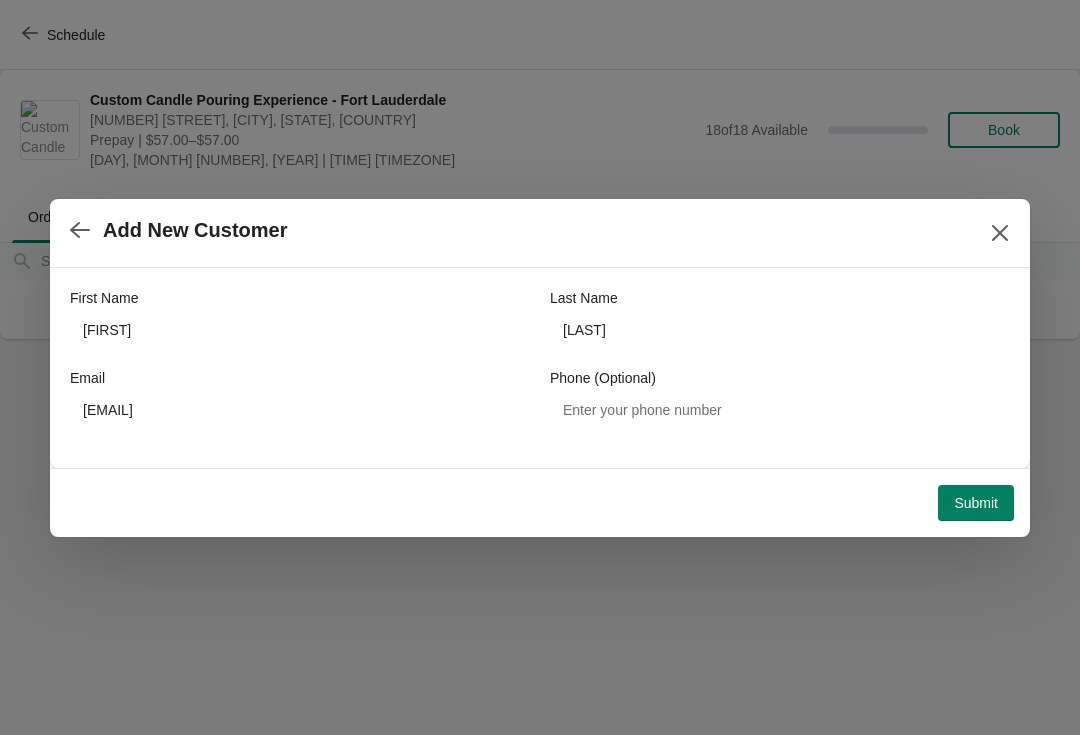 click on "Submit" at bounding box center (976, 503) 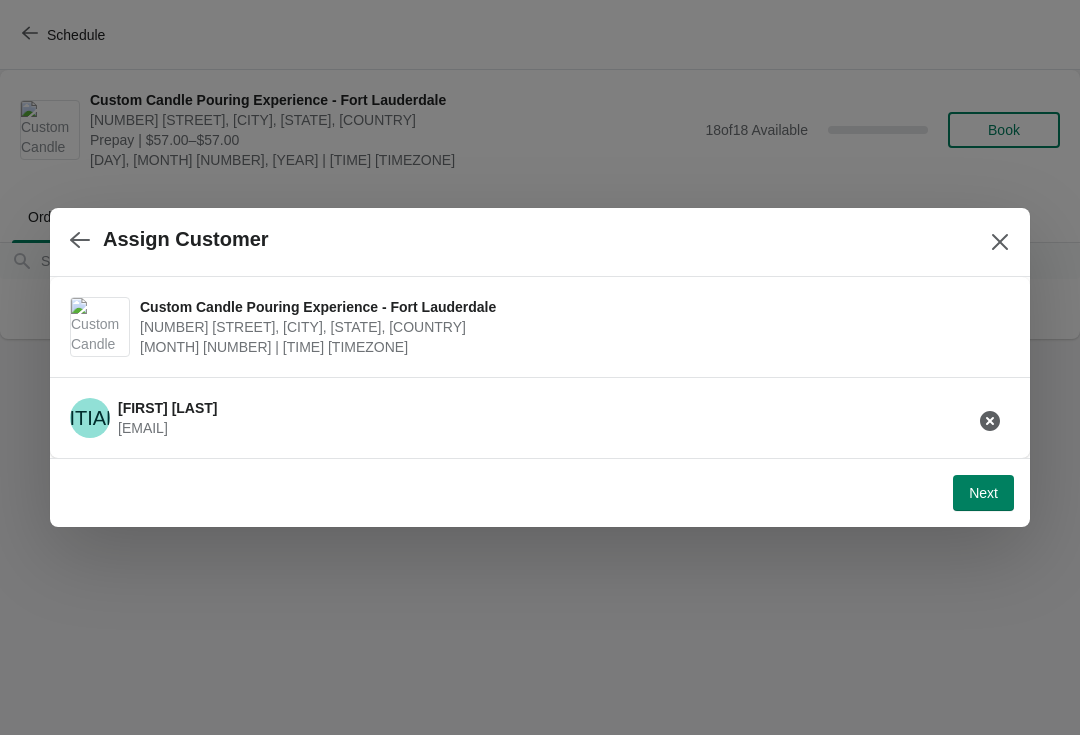 click on "Next" at bounding box center (983, 493) 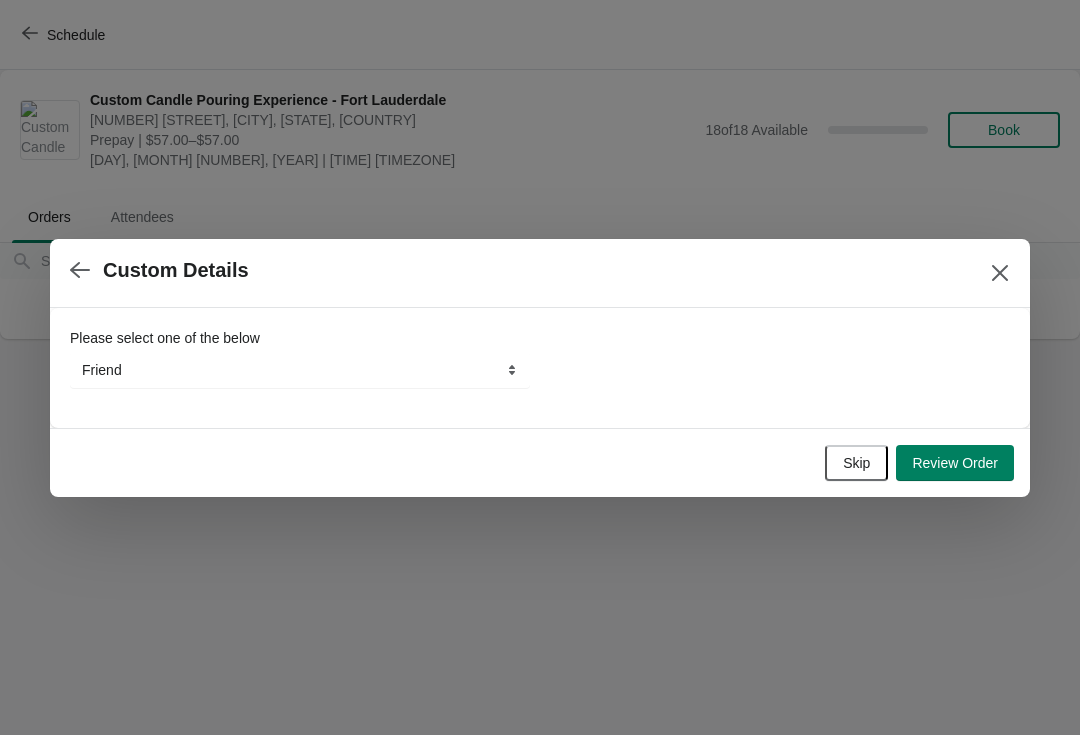 click on "Friend Instagram Google Walk-by Attended an event  Tiktok Yelp" at bounding box center (300, 370) 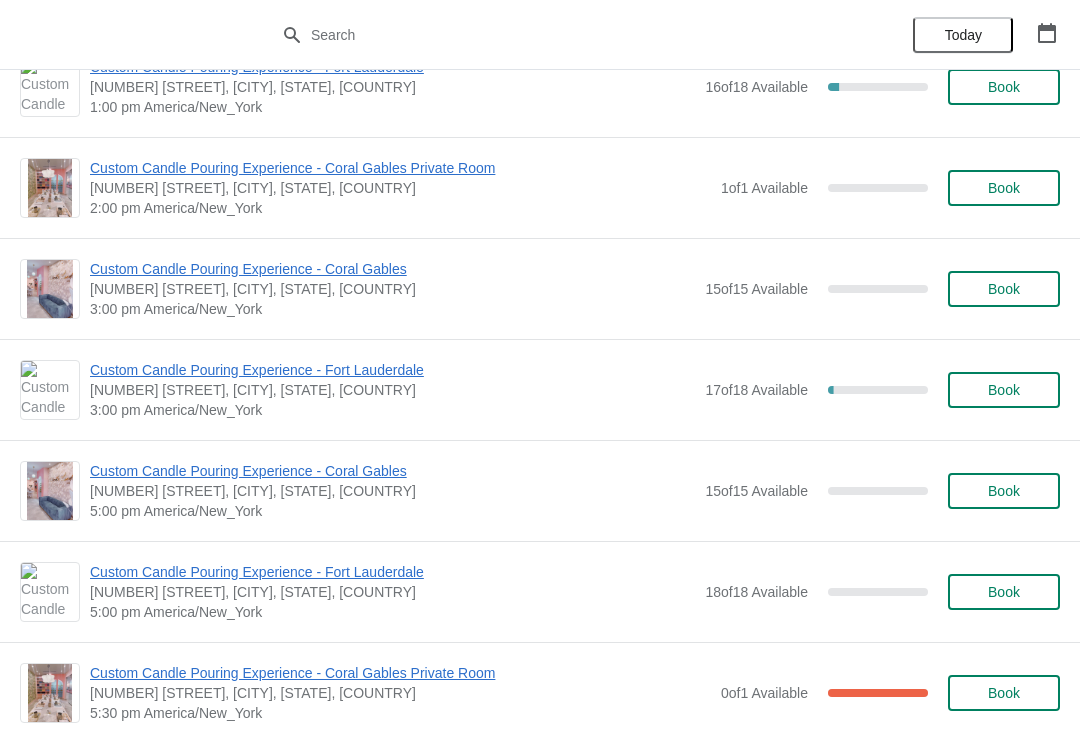 scroll, scrollTop: 585, scrollLeft: 0, axis: vertical 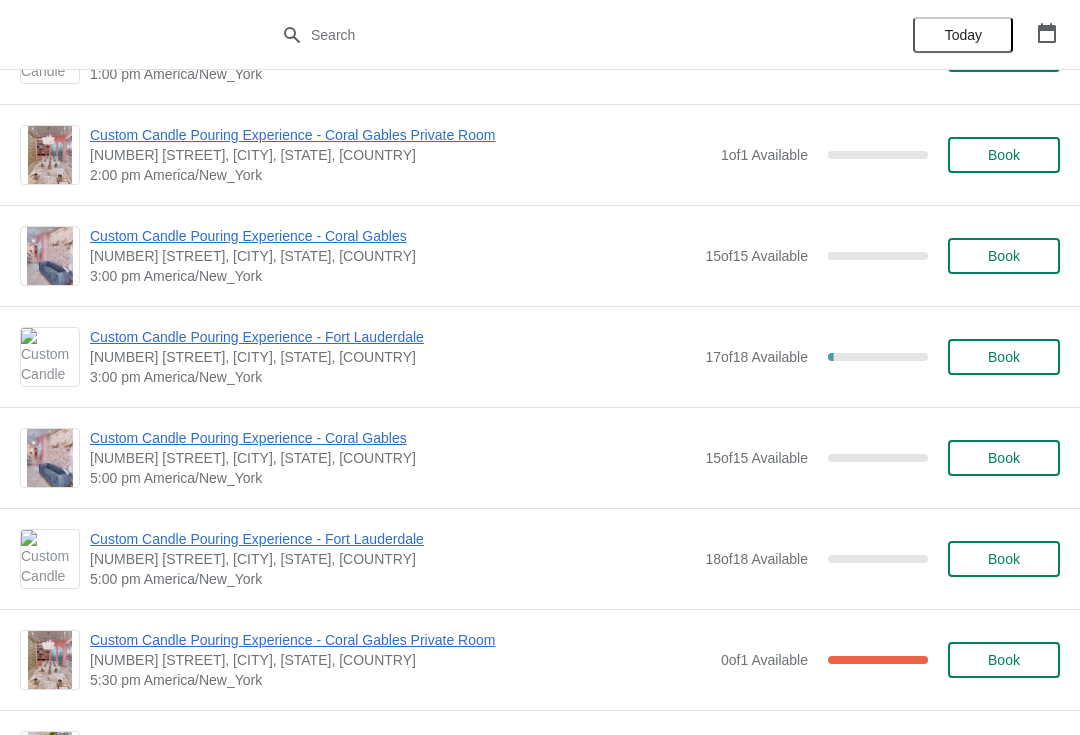 click on "Custom Candle Pouring Experience -  Fort Lauderdale" at bounding box center [392, 337] 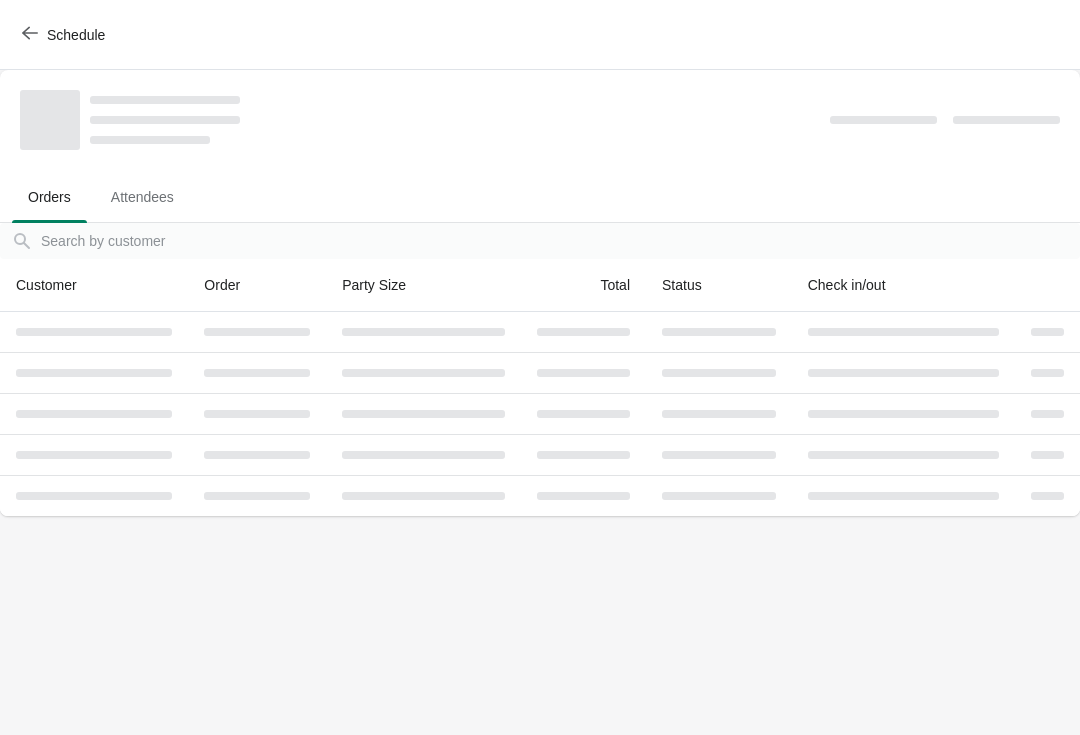 scroll, scrollTop: 0, scrollLeft: 0, axis: both 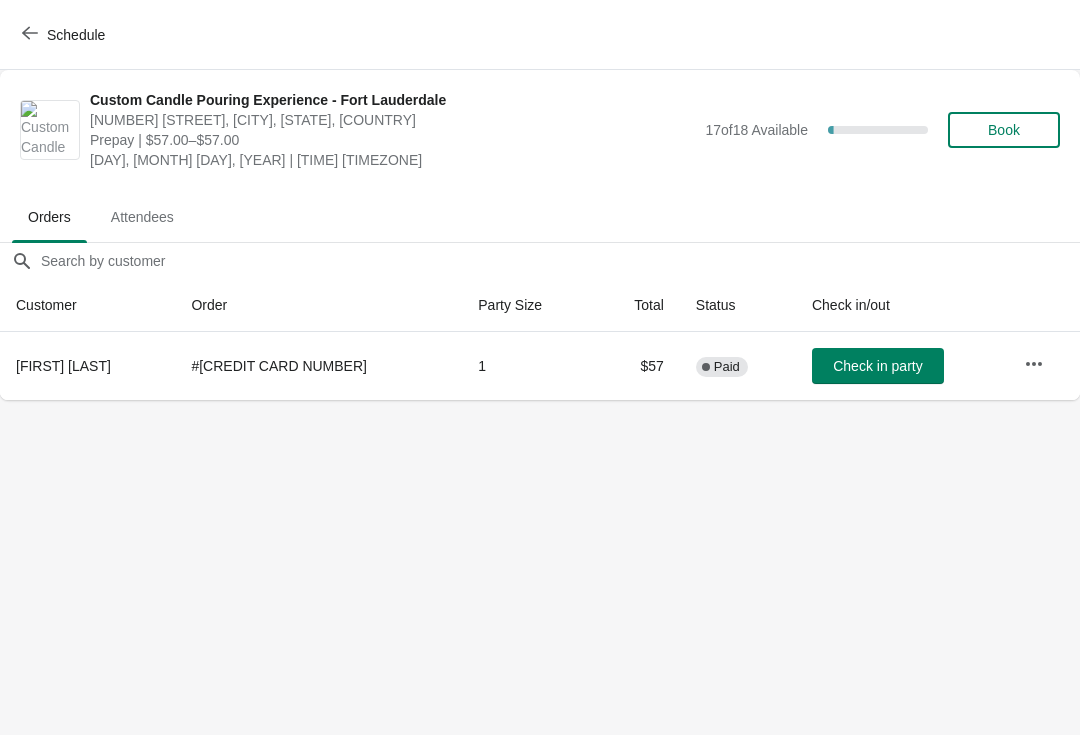 click on "Book" at bounding box center [1004, 130] 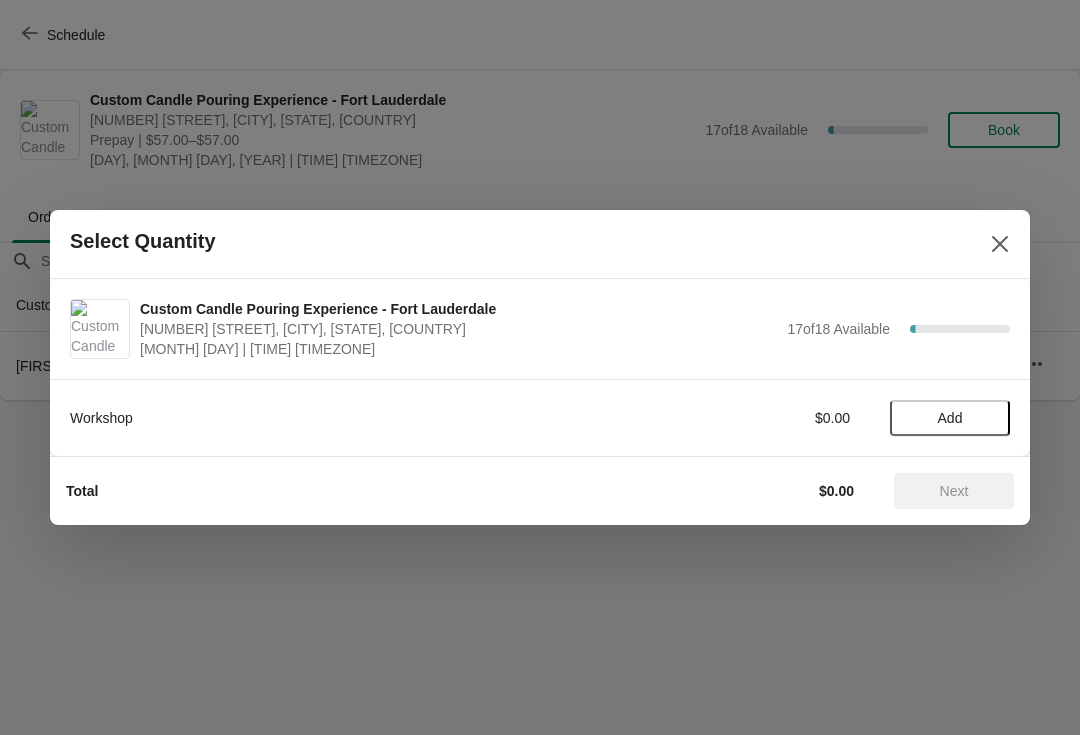 click on "Add" at bounding box center [950, 418] 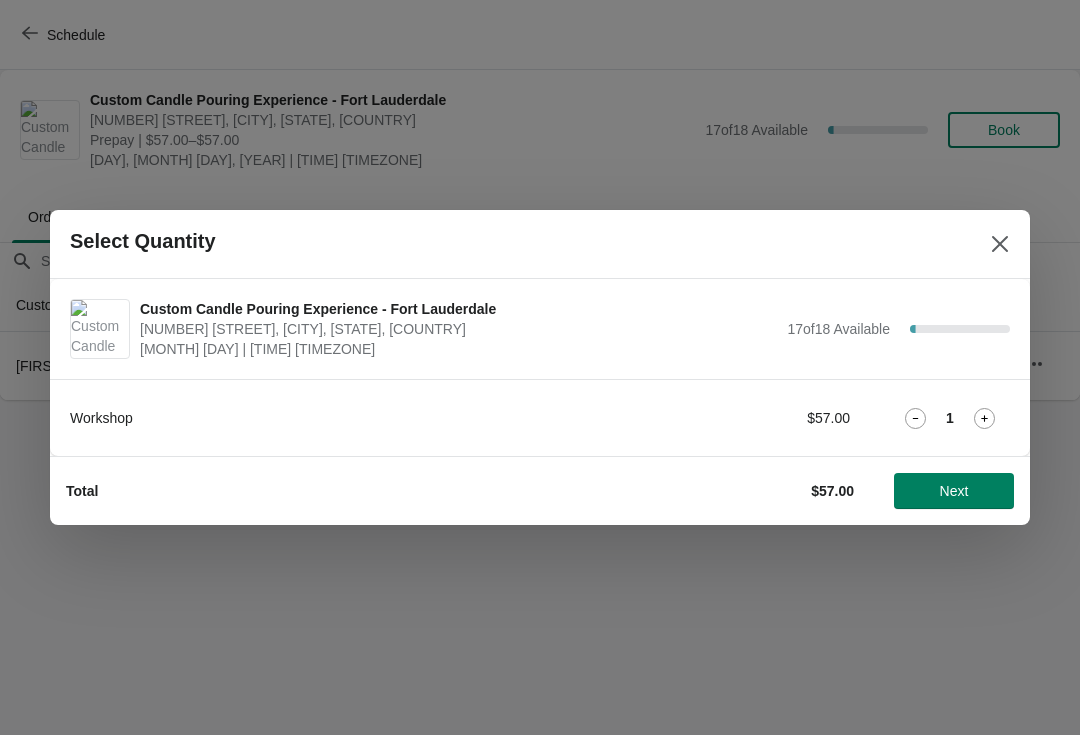 click on "Next" at bounding box center [954, 491] 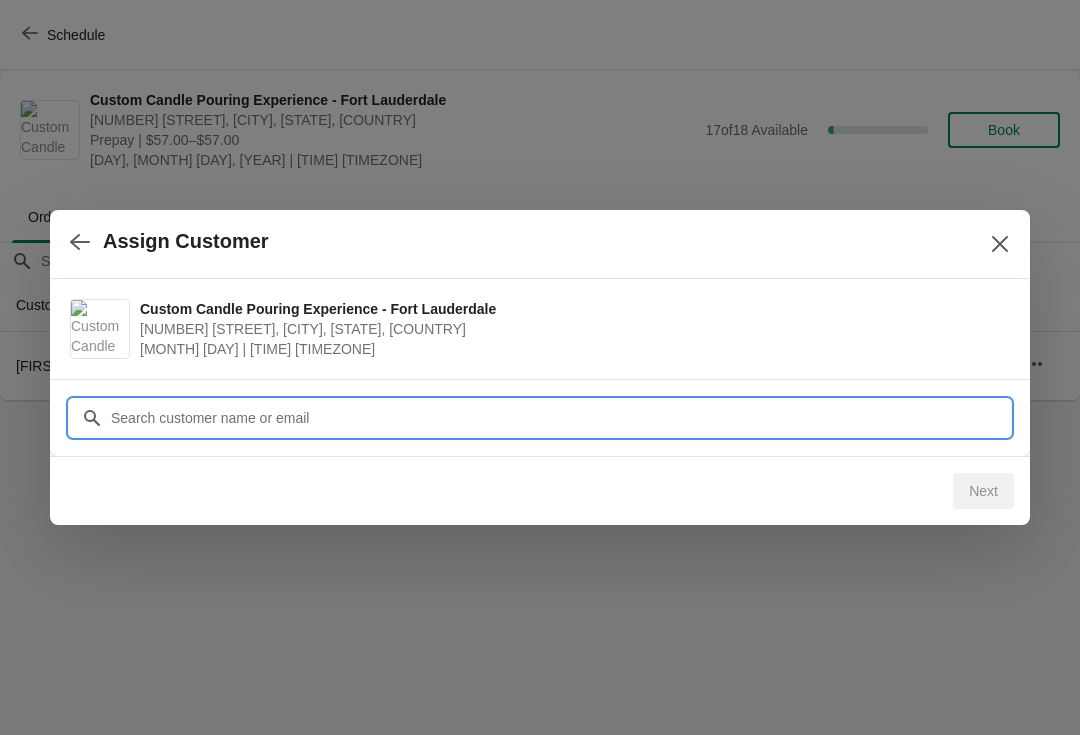 click on "Customer" at bounding box center (560, 418) 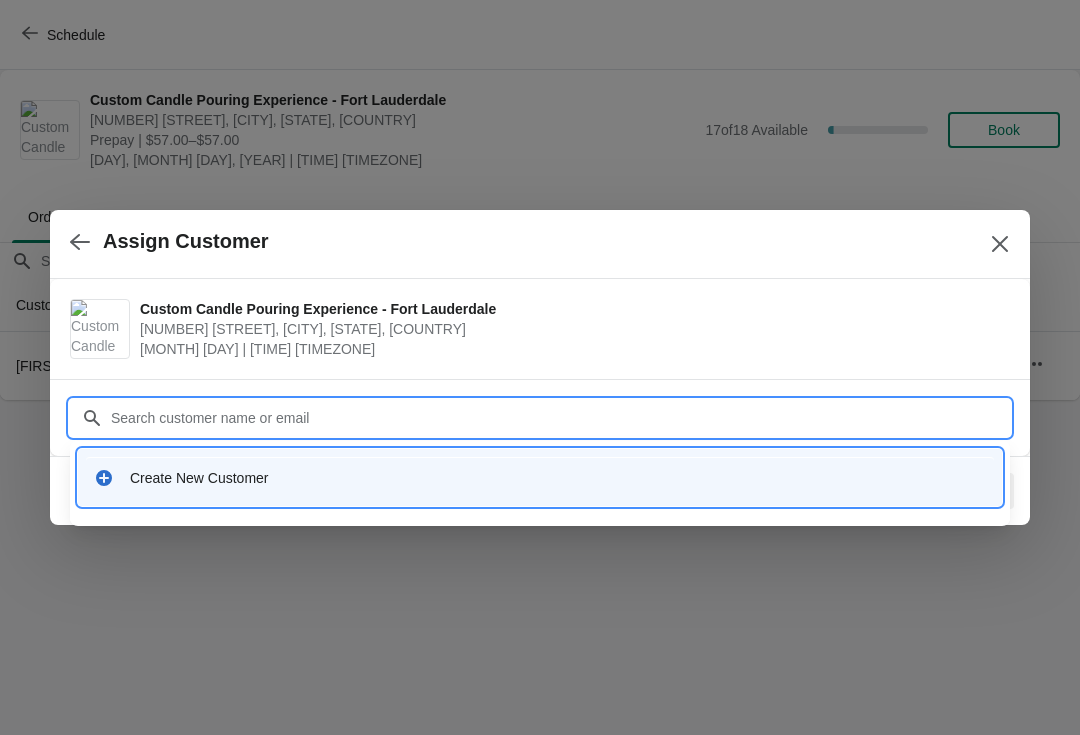 click on "Create New Customer" at bounding box center (558, 478) 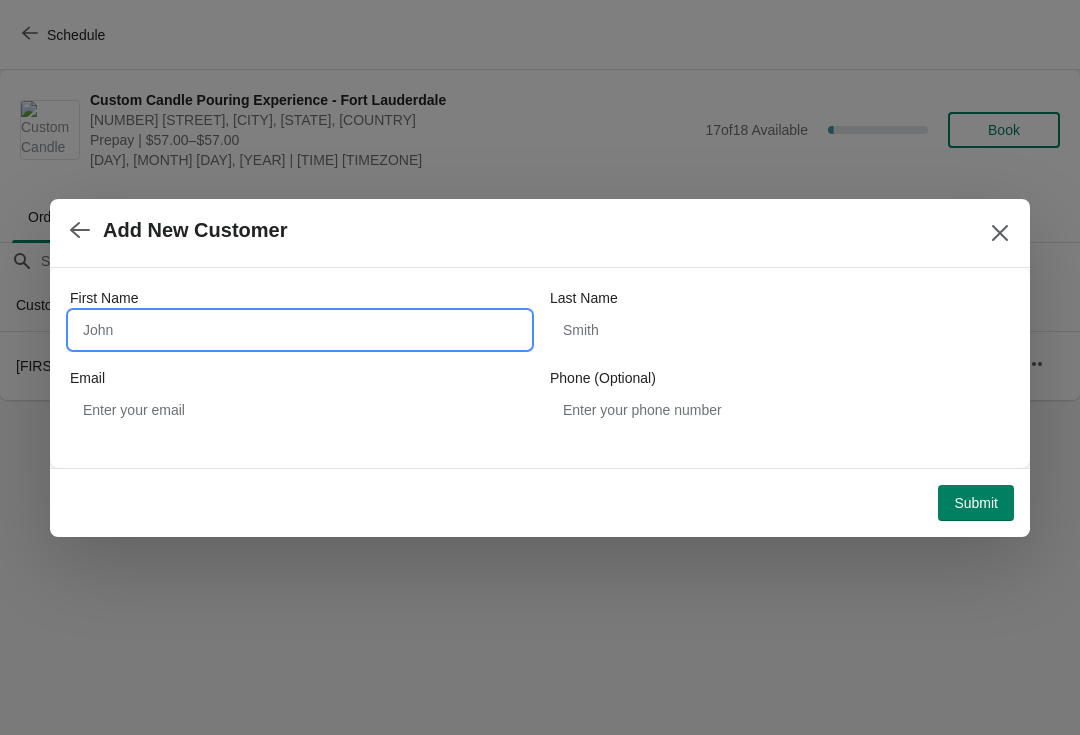 click on "First Name" at bounding box center [300, 330] 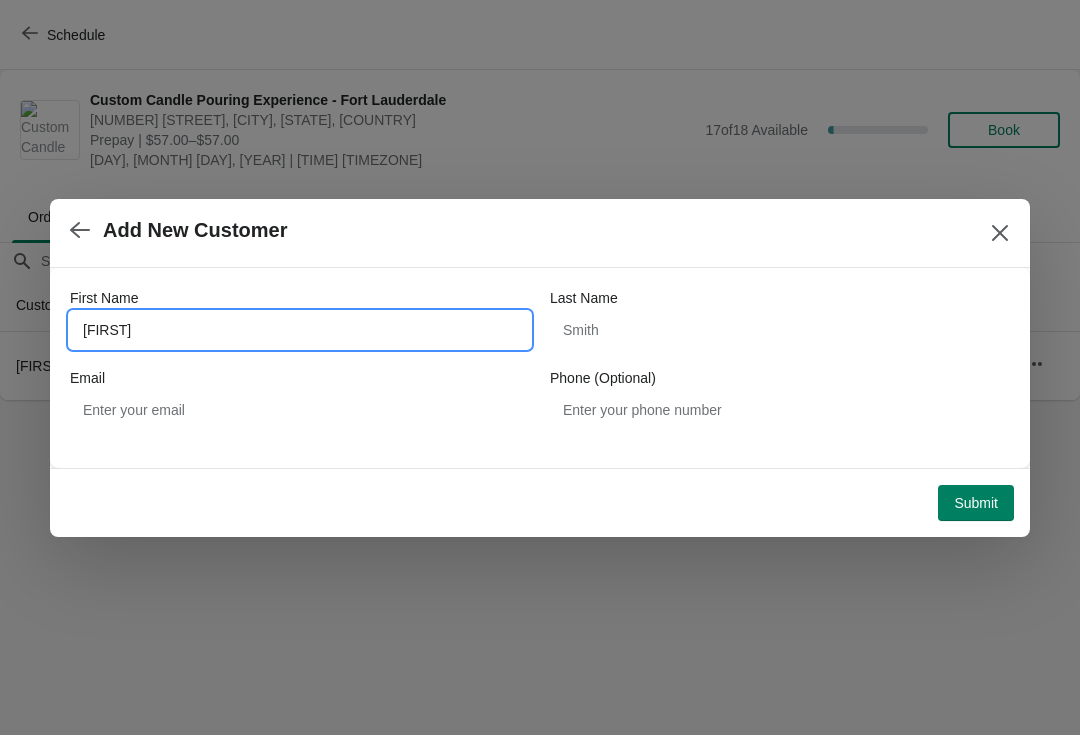 type on "Valdrena" 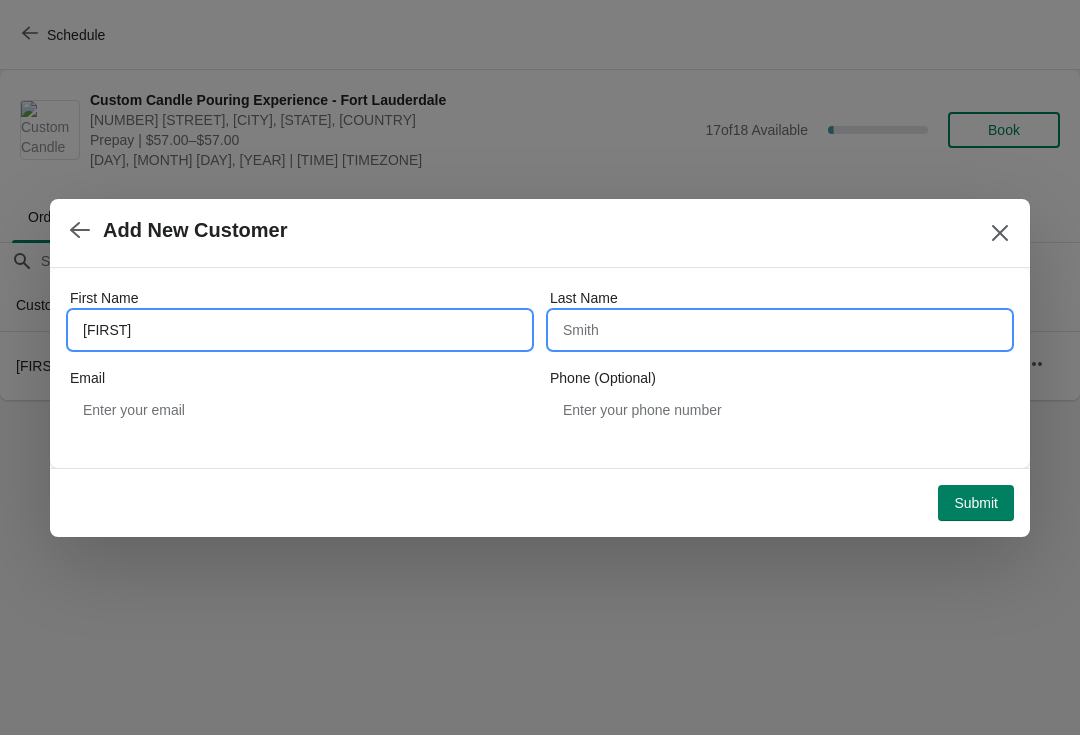 click on "Last Name" at bounding box center (780, 330) 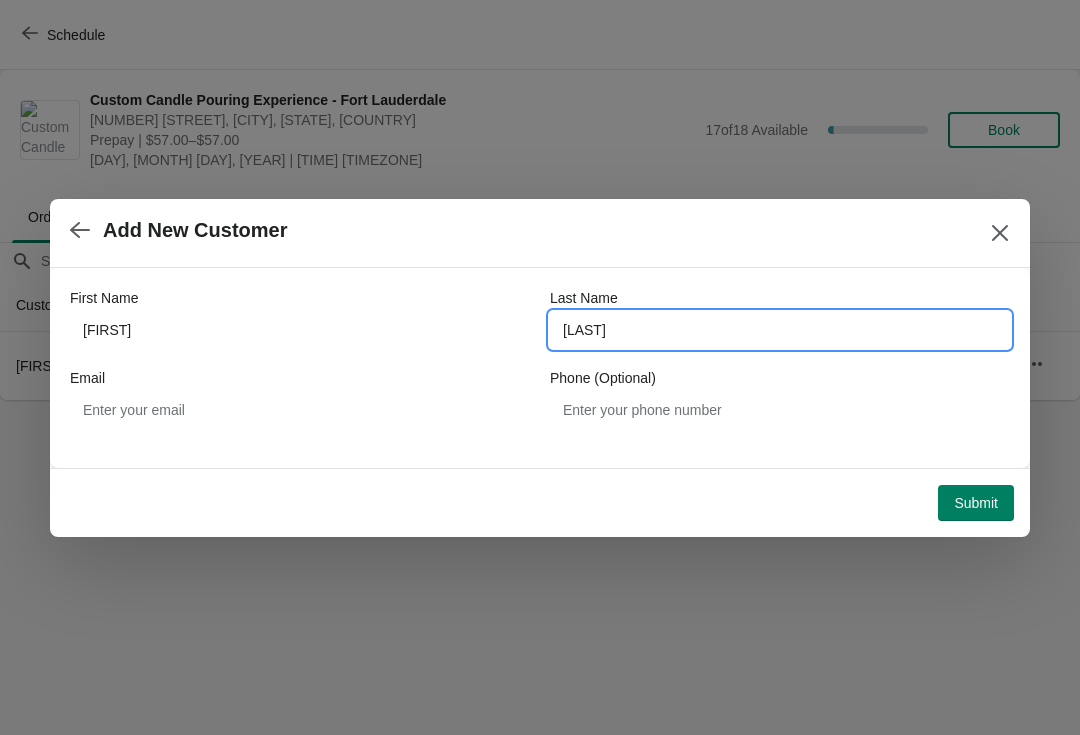 type on "Yisrael" 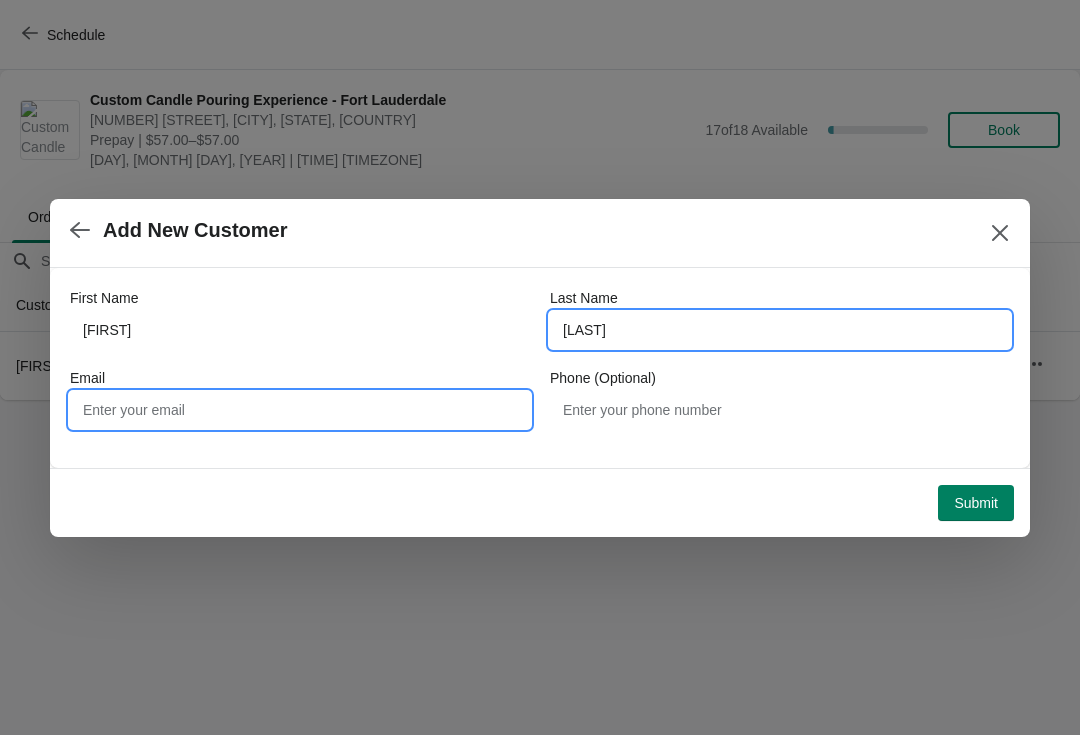 click on "Email" at bounding box center [300, 410] 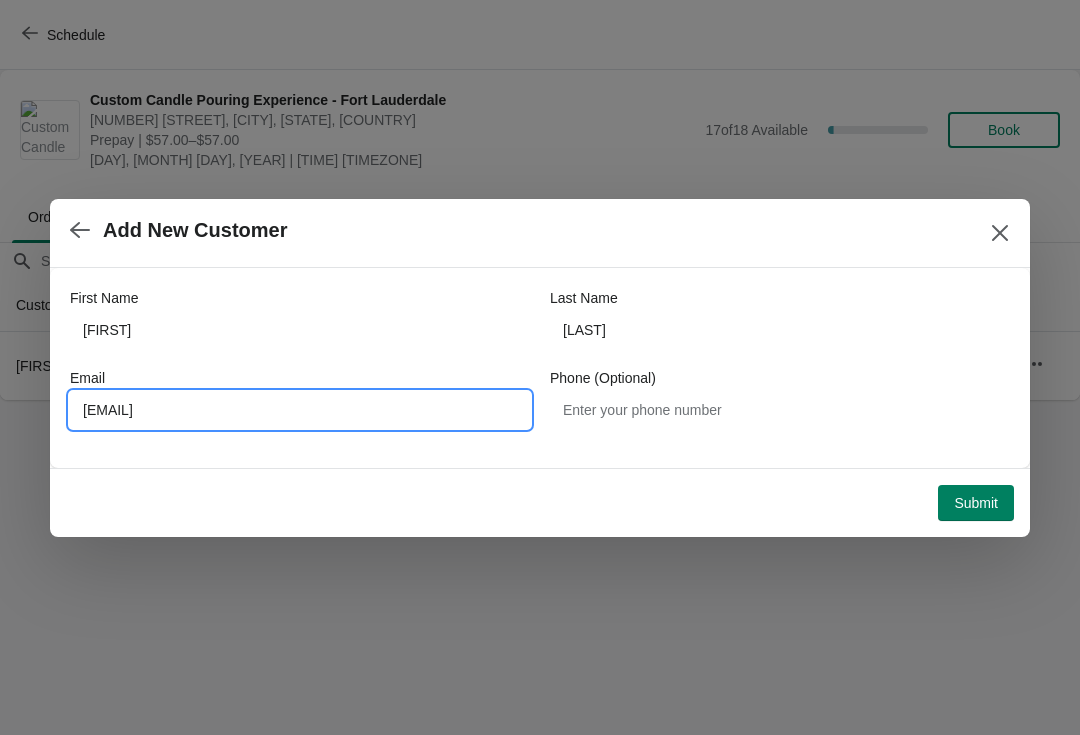 type on "Mookaman16@gmail.com" 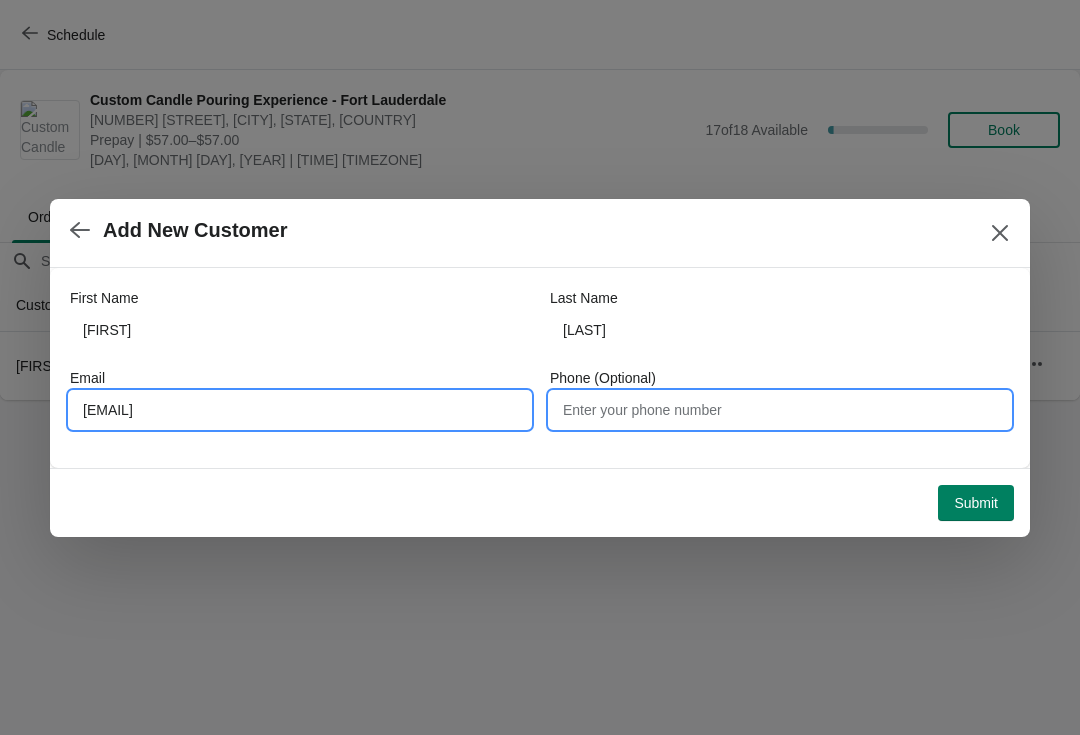 click on "Phone (Optional)" at bounding box center [780, 410] 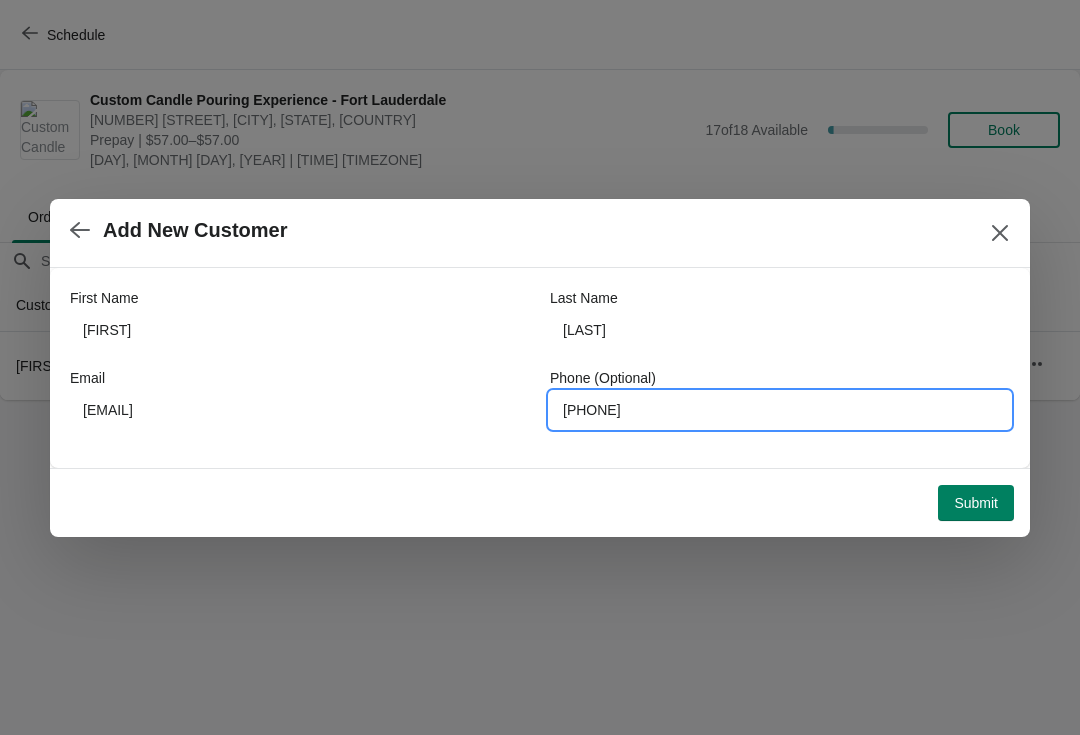type on "3862120818" 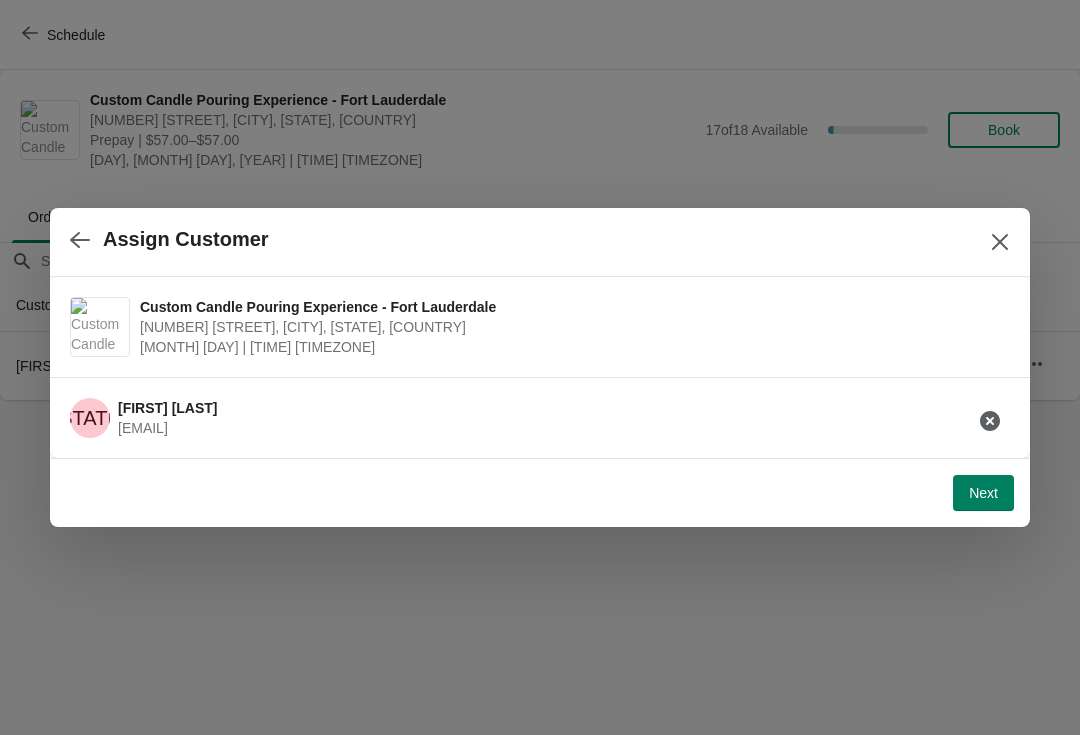 click on "Next" at bounding box center (983, 493) 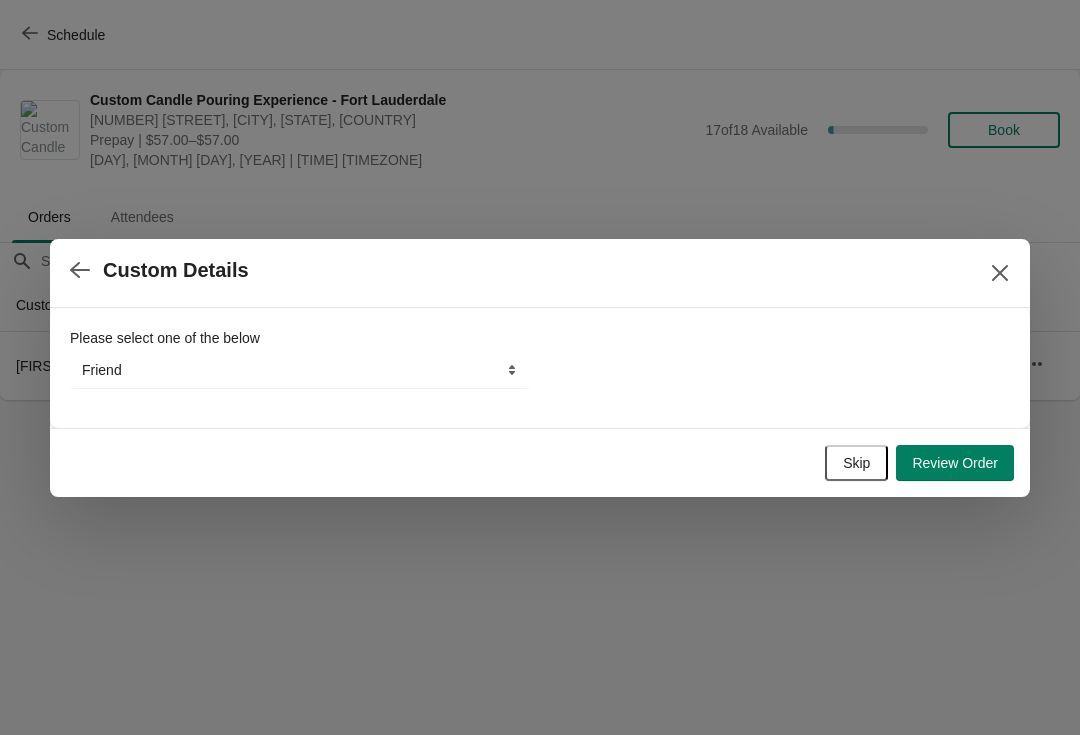 click on "Friend Instagram Google Walk-by Attended an event  Tiktok Yelp" at bounding box center (300, 370) 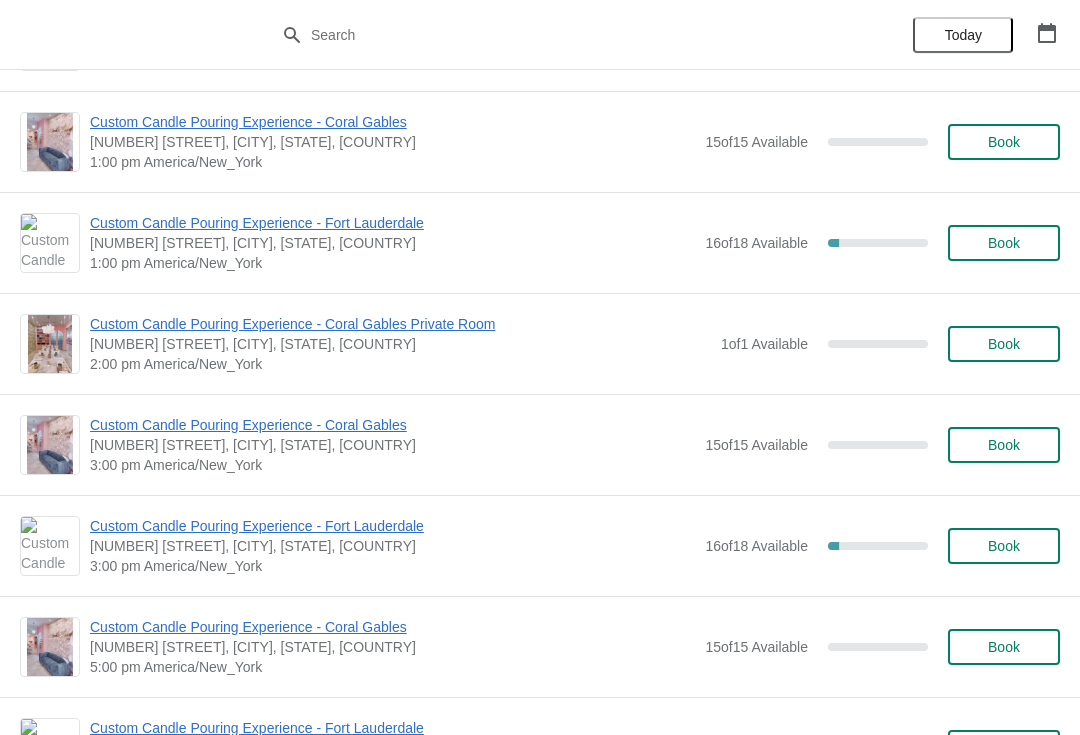 scroll, scrollTop: 403, scrollLeft: 0, axis: vertical 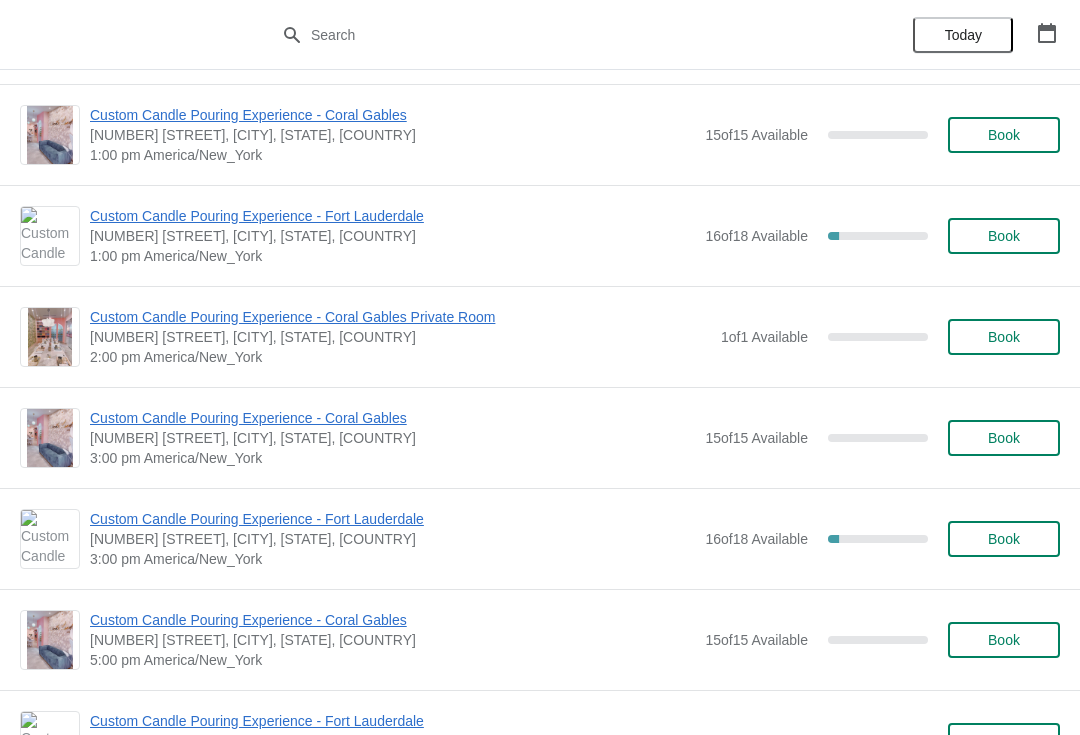 click on "Custom Candle Pouring Experience -  Fort Lauderdale" at bounding box center [392, 519] 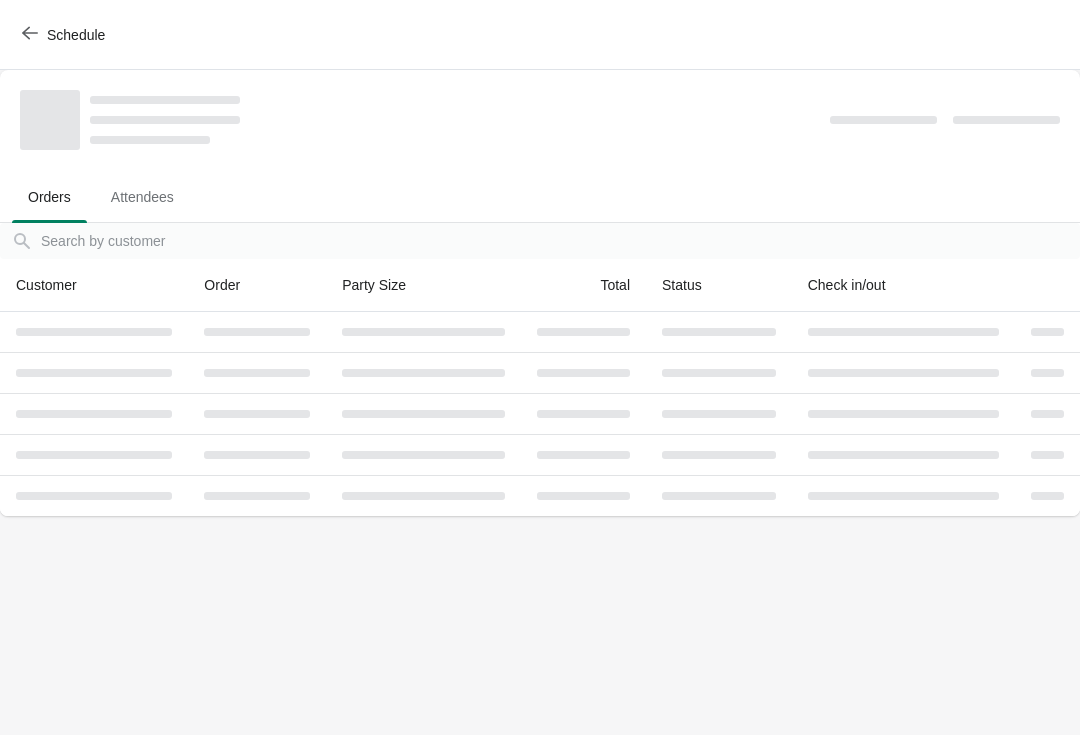 scroll, scrollTop: 0, scrollLeft: 0, axis: both 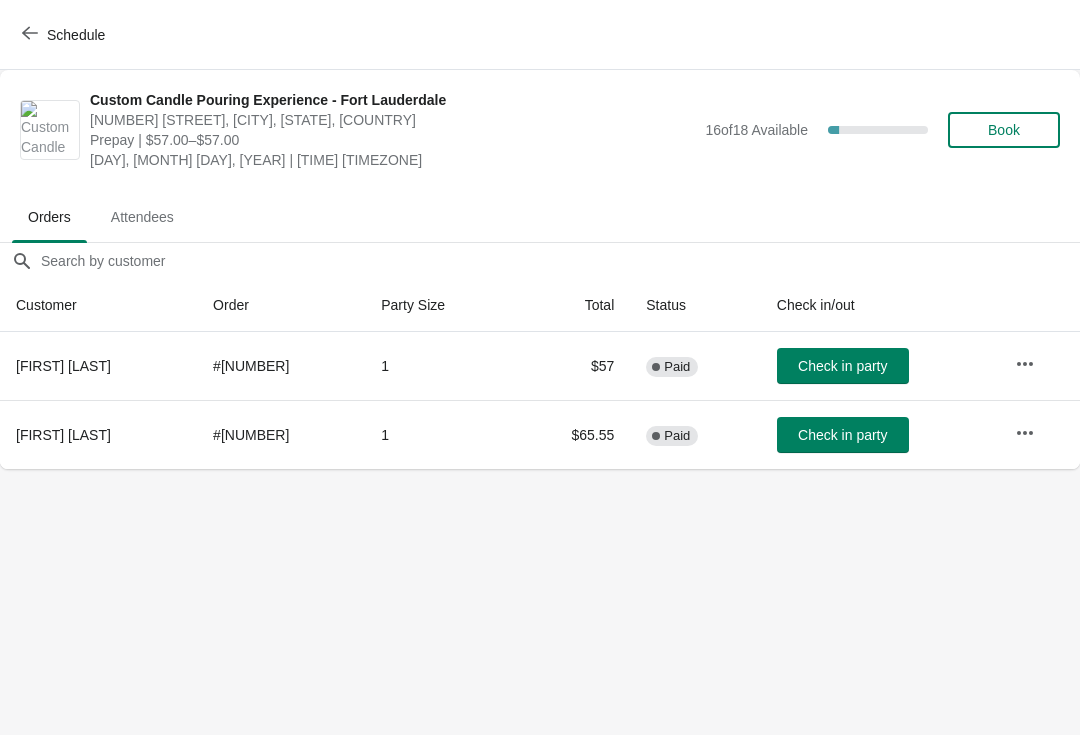 click on "Check in party" at bounding box center [842, 366] 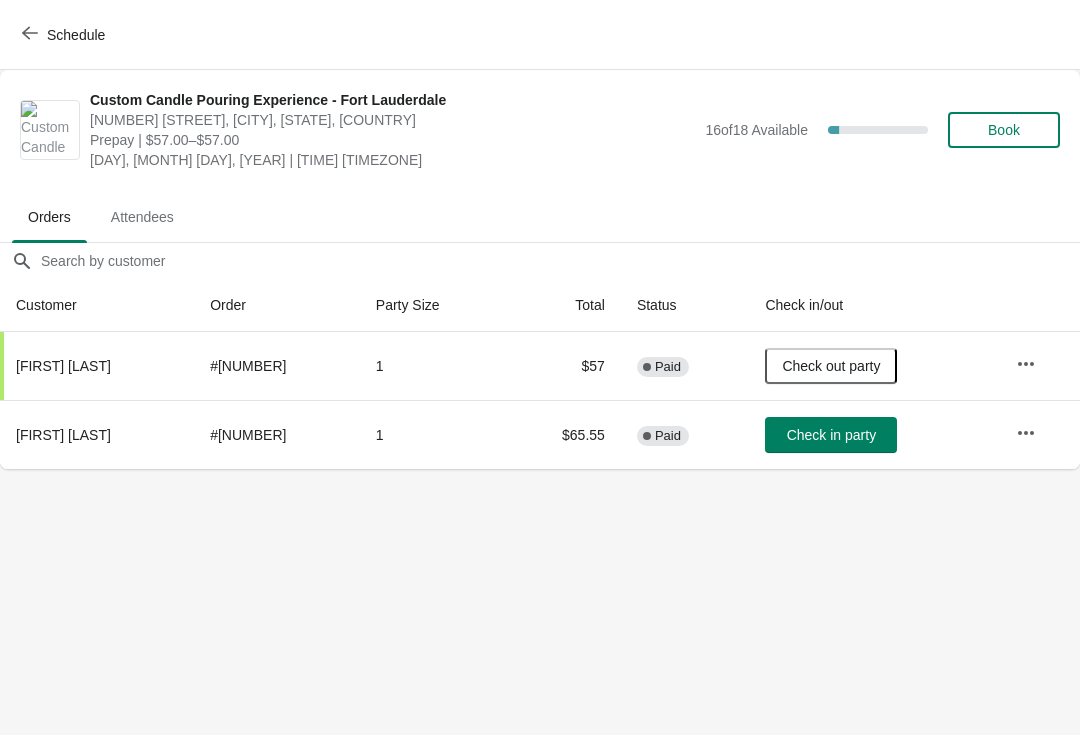 click on "Check in party" at bounding box center [831, 435] 